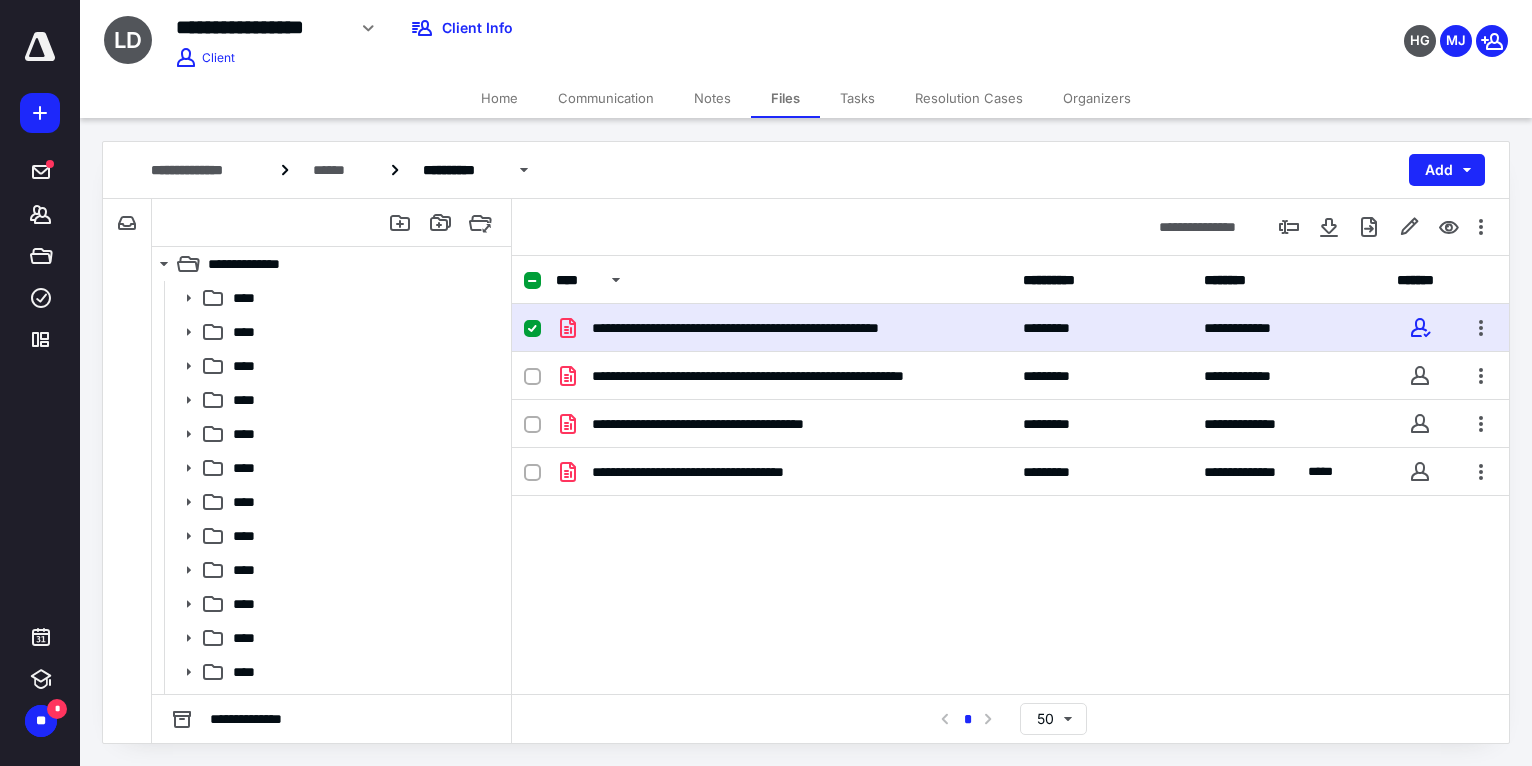 scroll, scrollTop: 0, scrollLeft: 0, axis: both 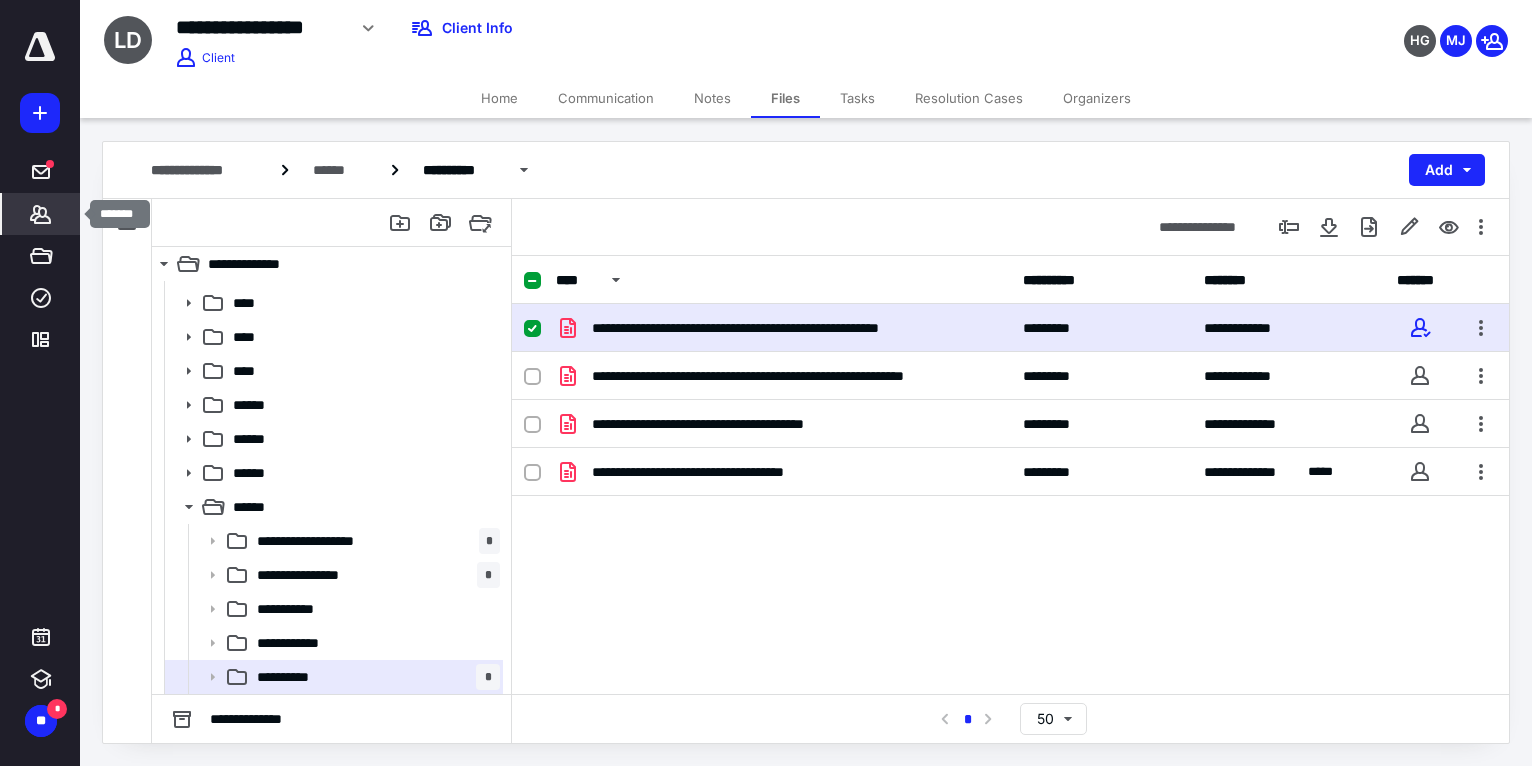 click 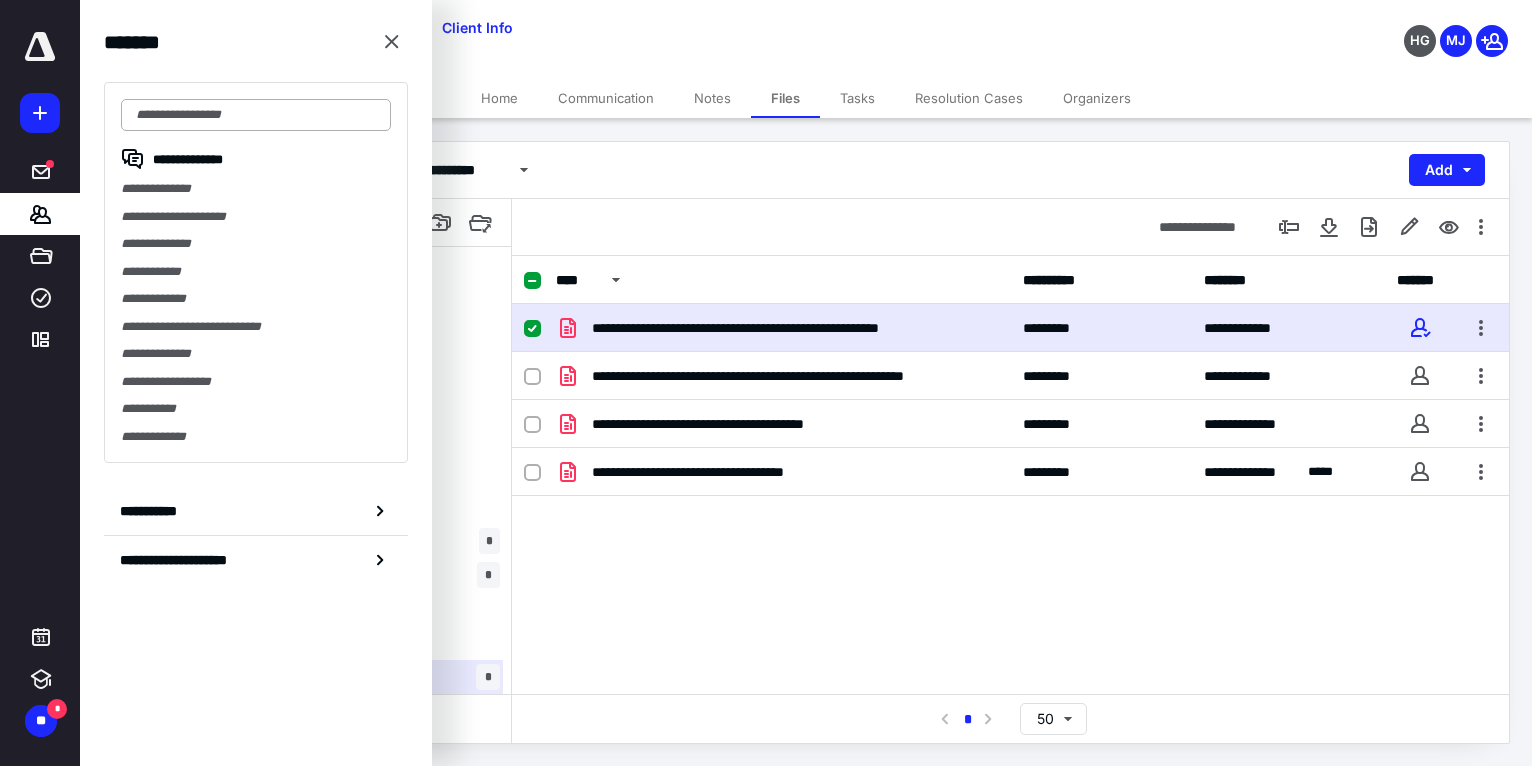 click at bounding box center [256, 115] 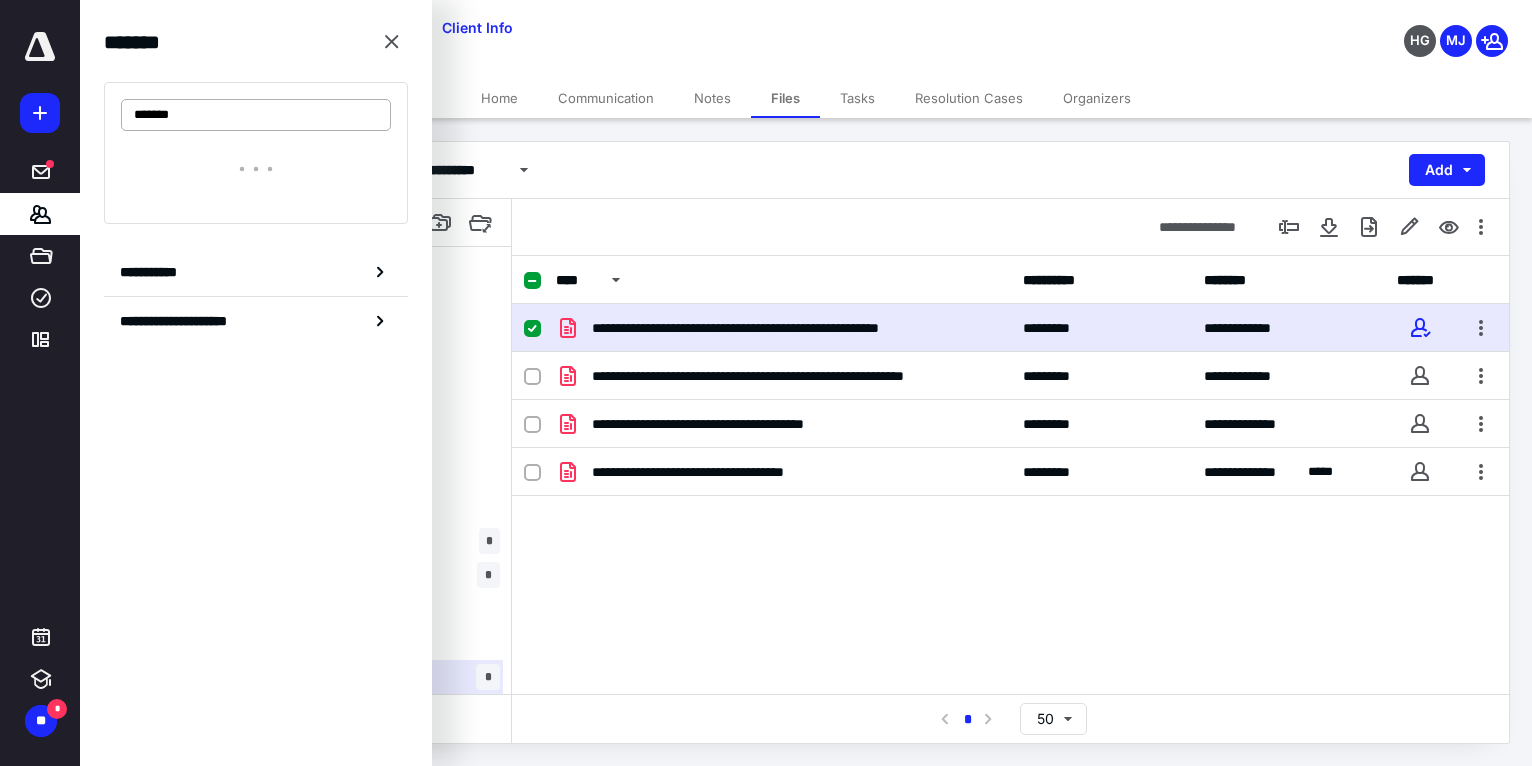 type on "********" 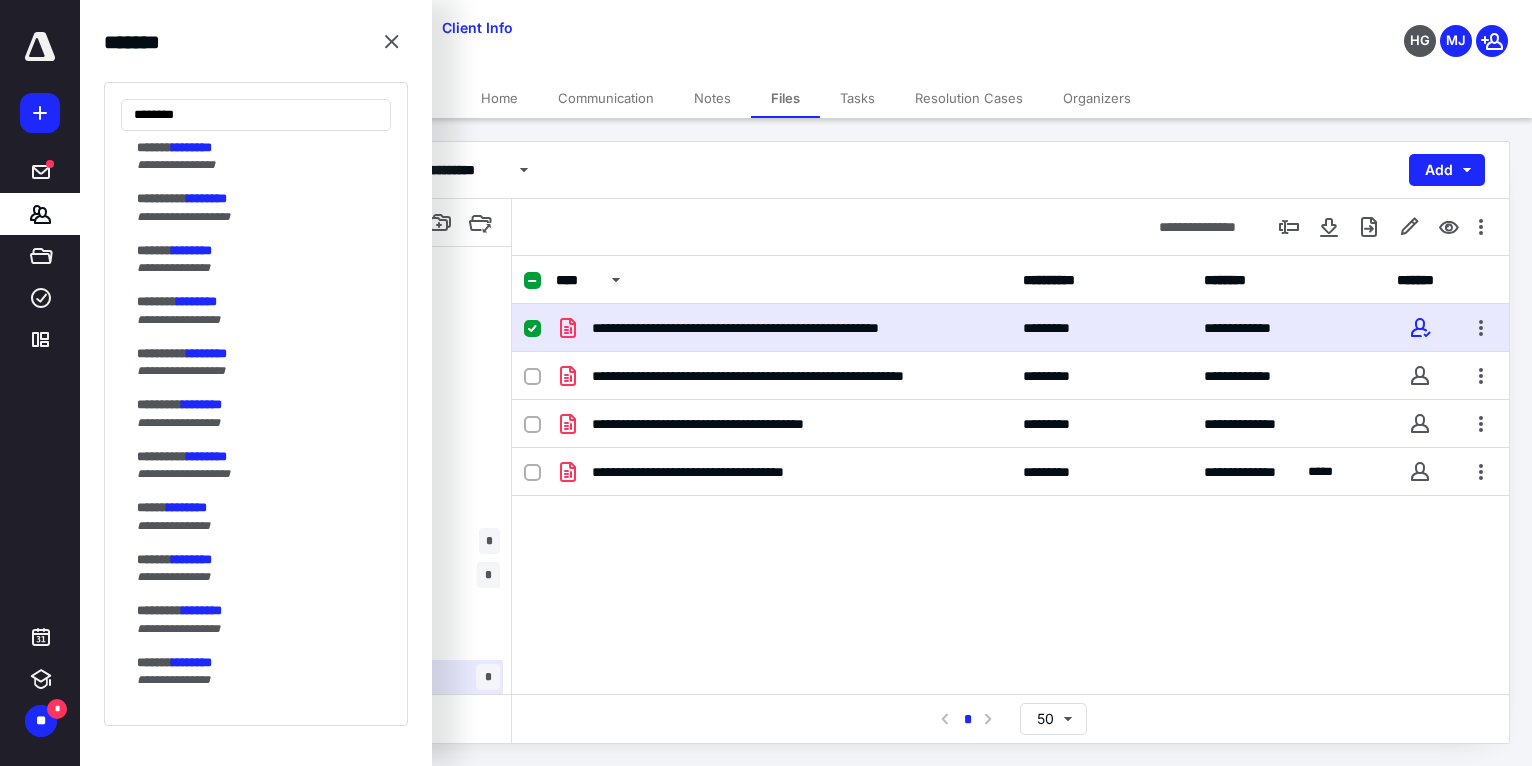 scroll, scrollTop: 300, scrollLeft: 0, axis: vertical 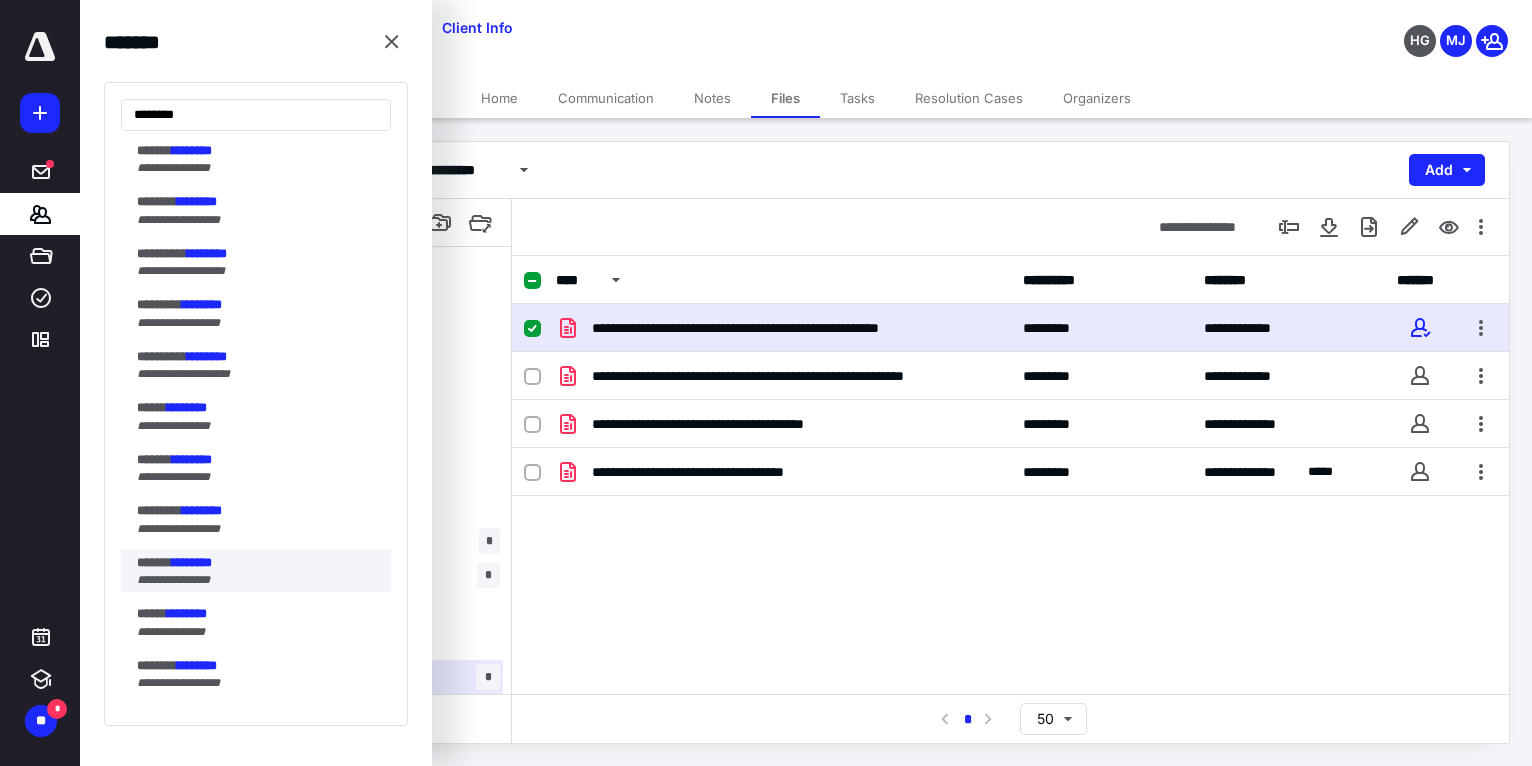 click on "********" at bounding box center (192, 562) 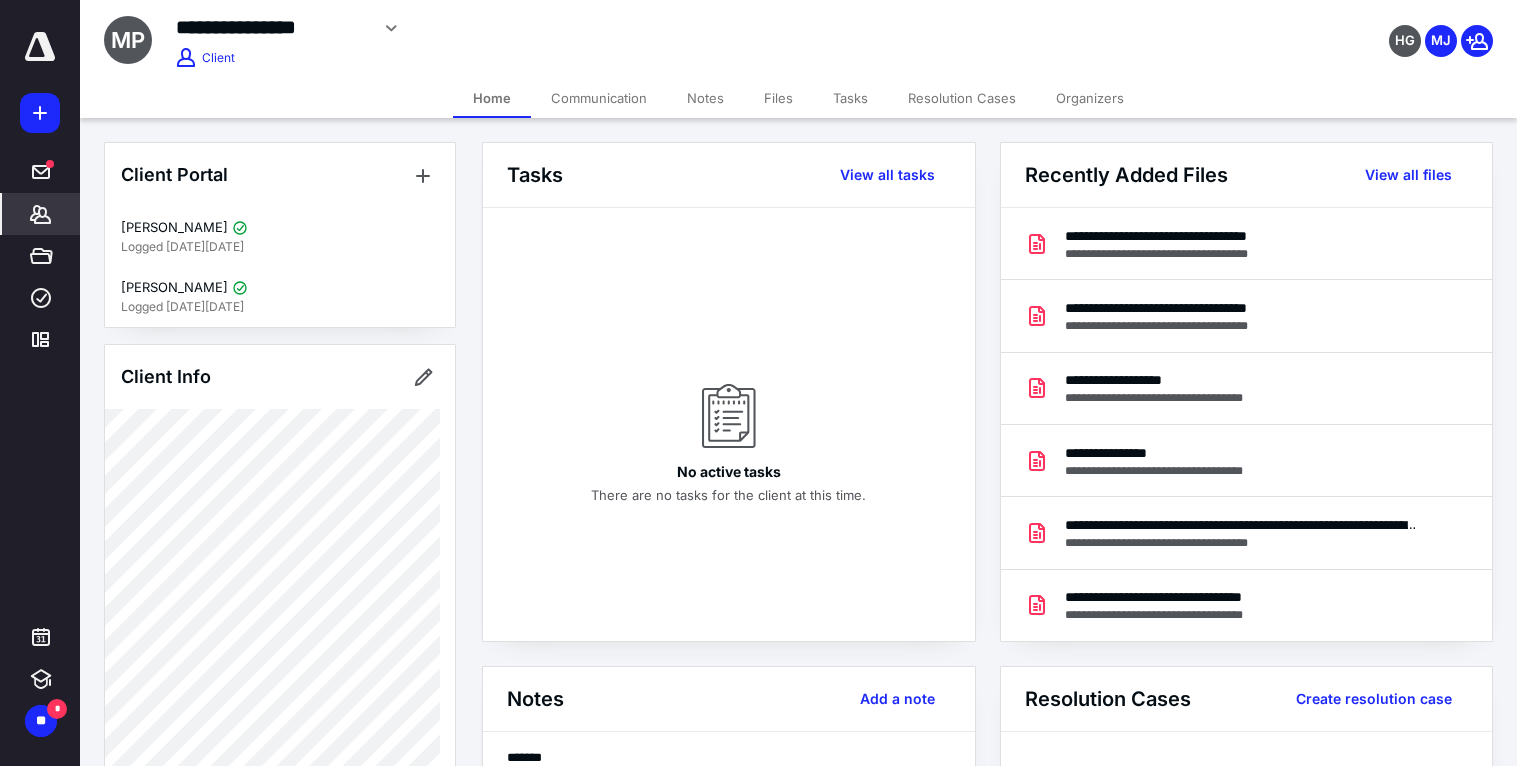 click on "Files" at bounding box center [778, 98] 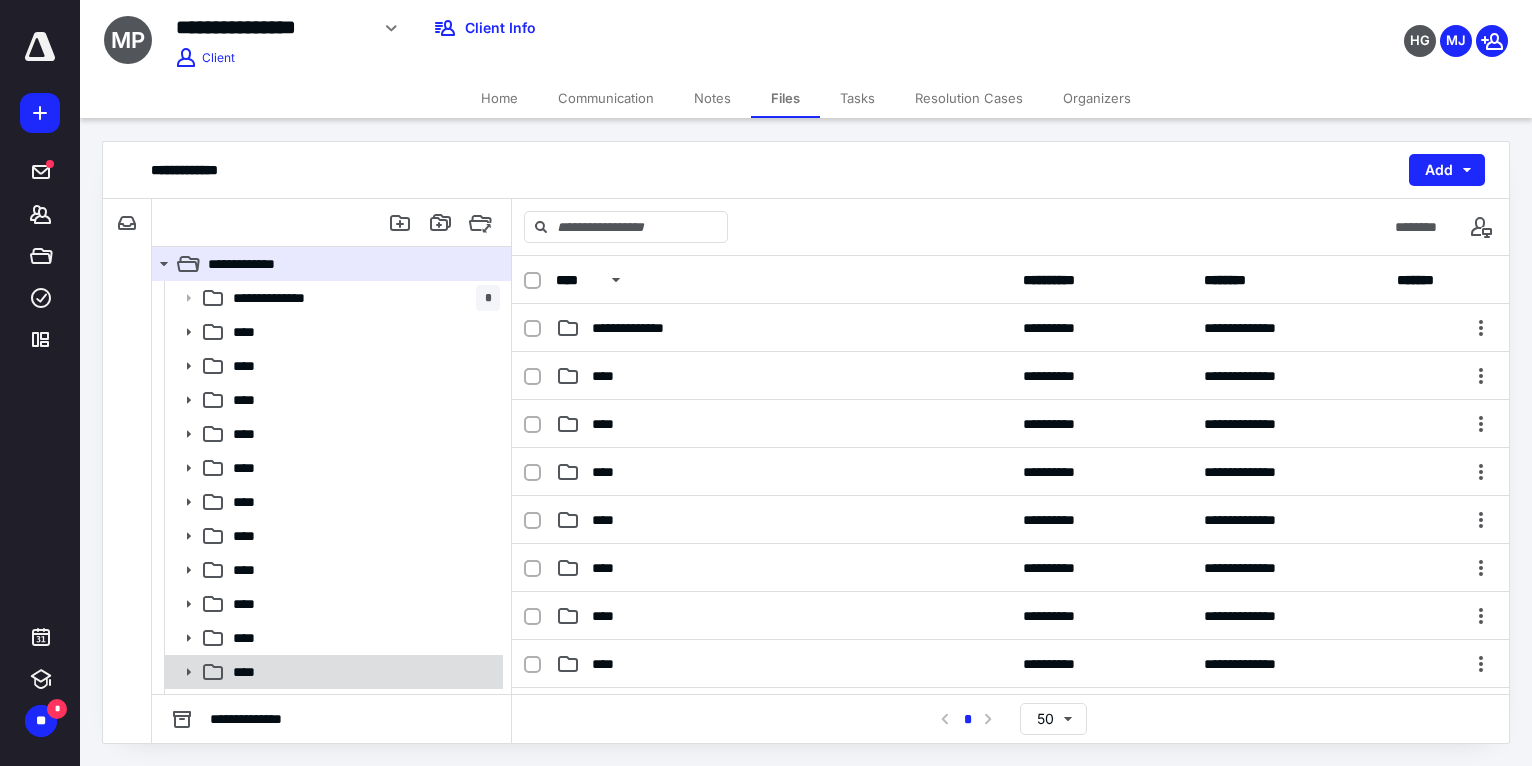 scroll, scrollTop: 199, scrollLeft: 0, axis: vertical 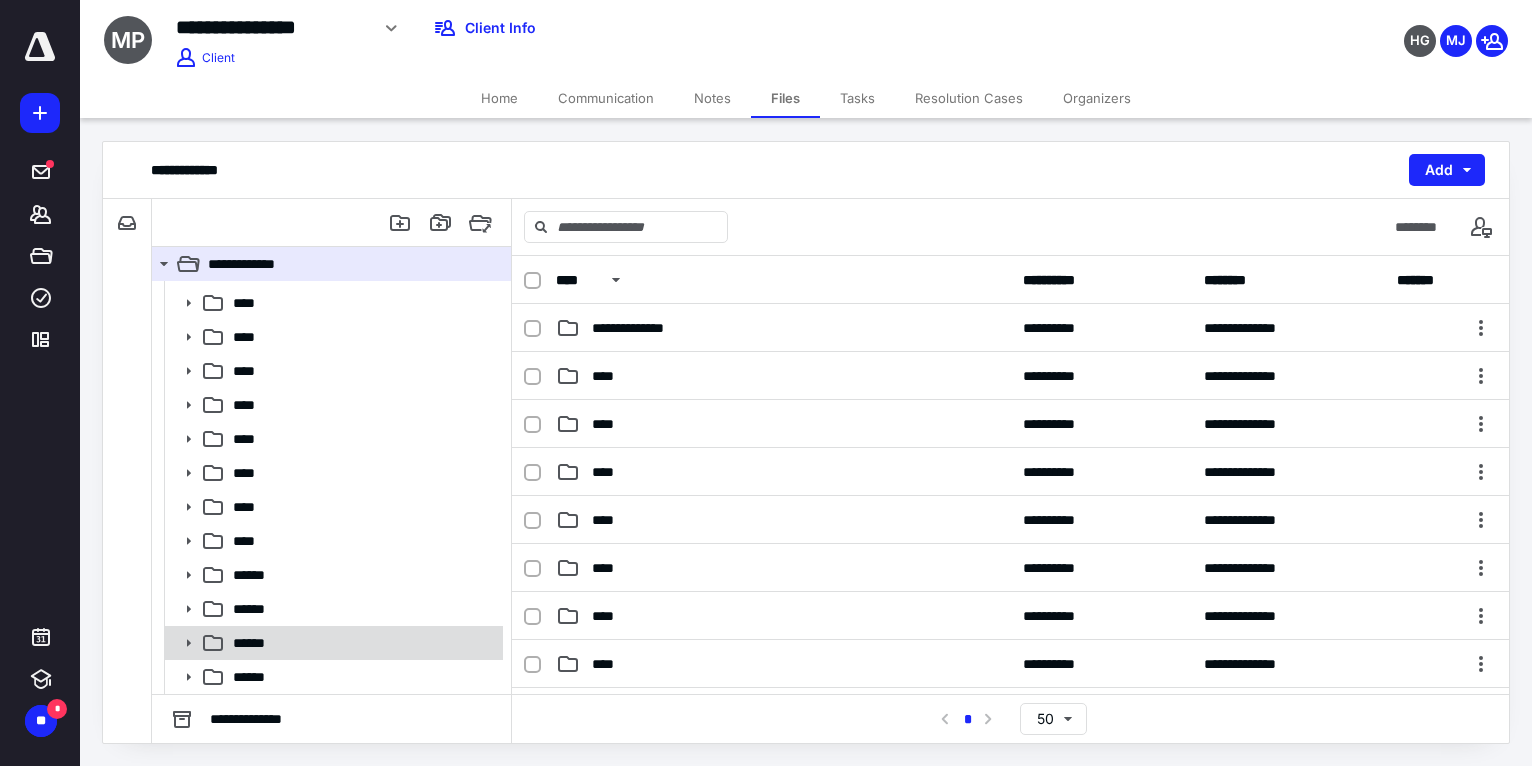 click 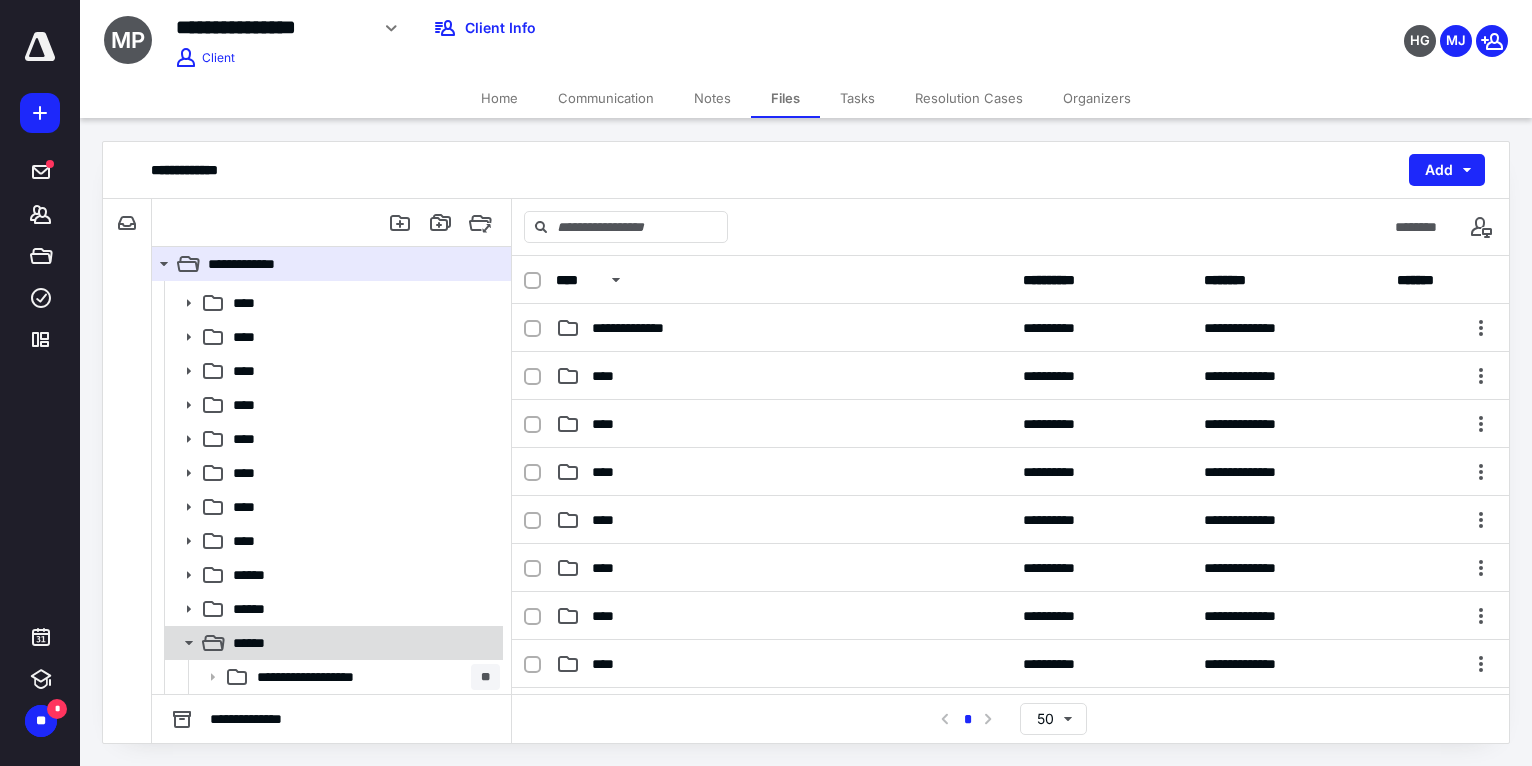 scroll, scrollTop: 369, scrollLeft: 0, axis: vertical 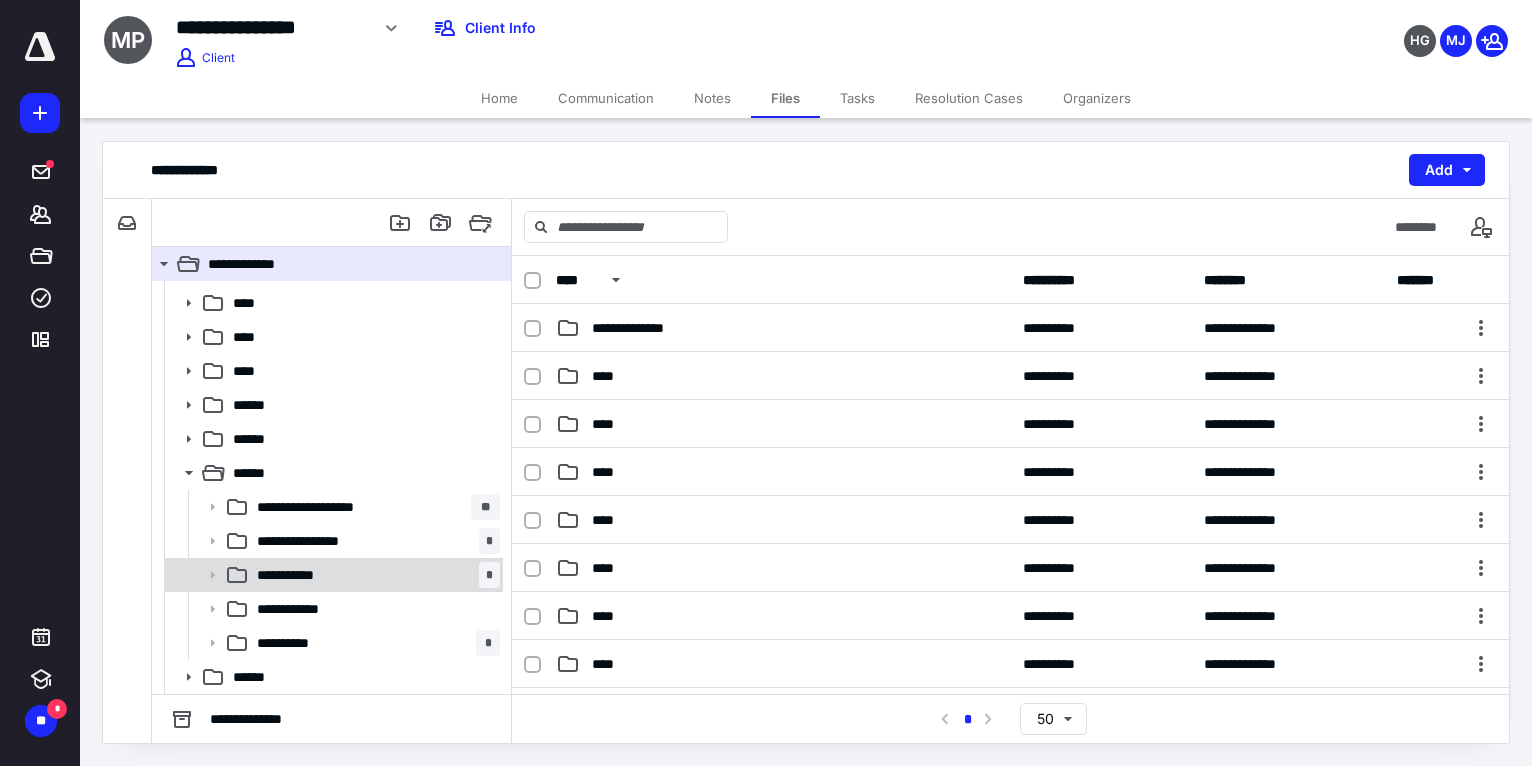 click on "**********" at bounding box center (296, 575) 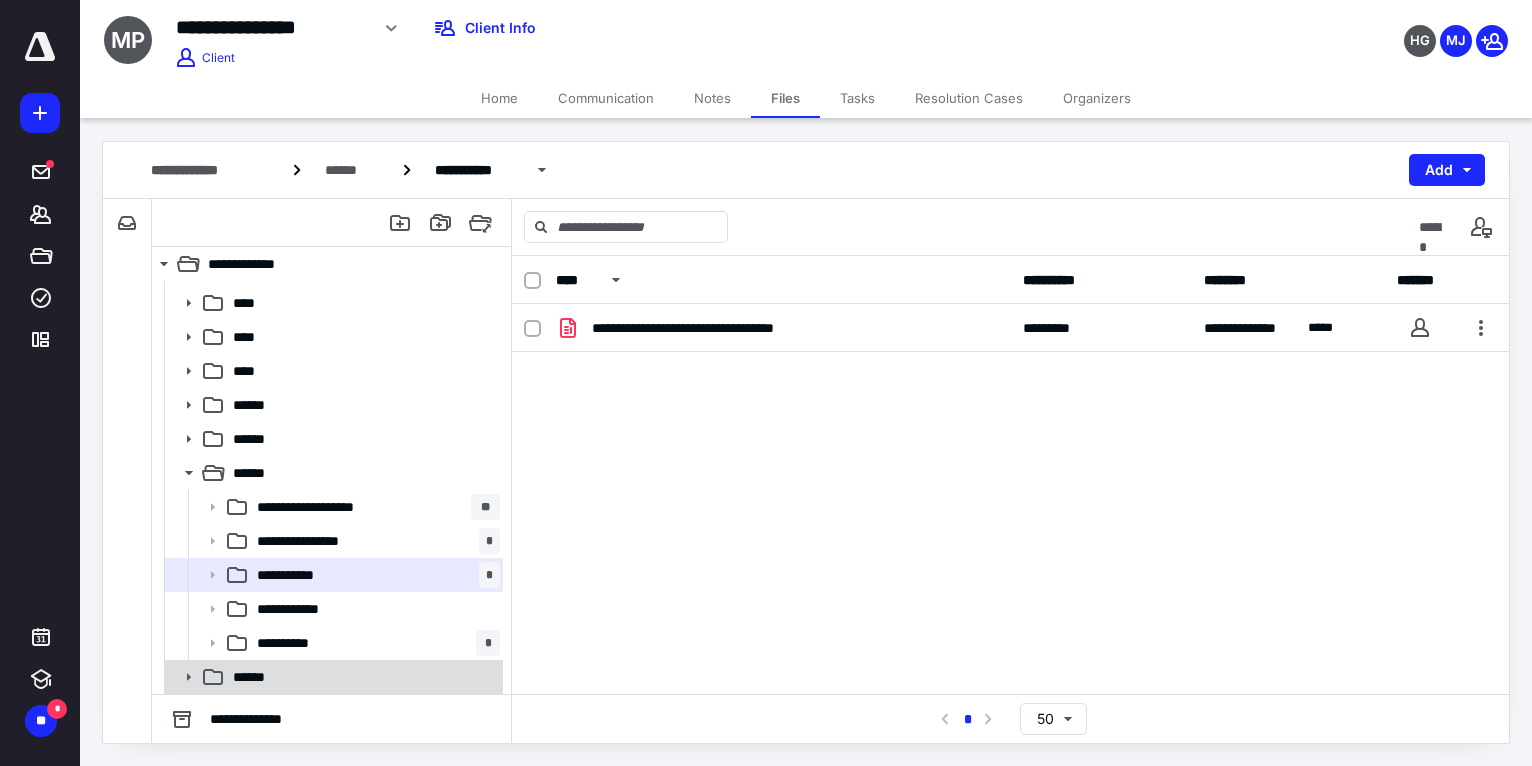 click 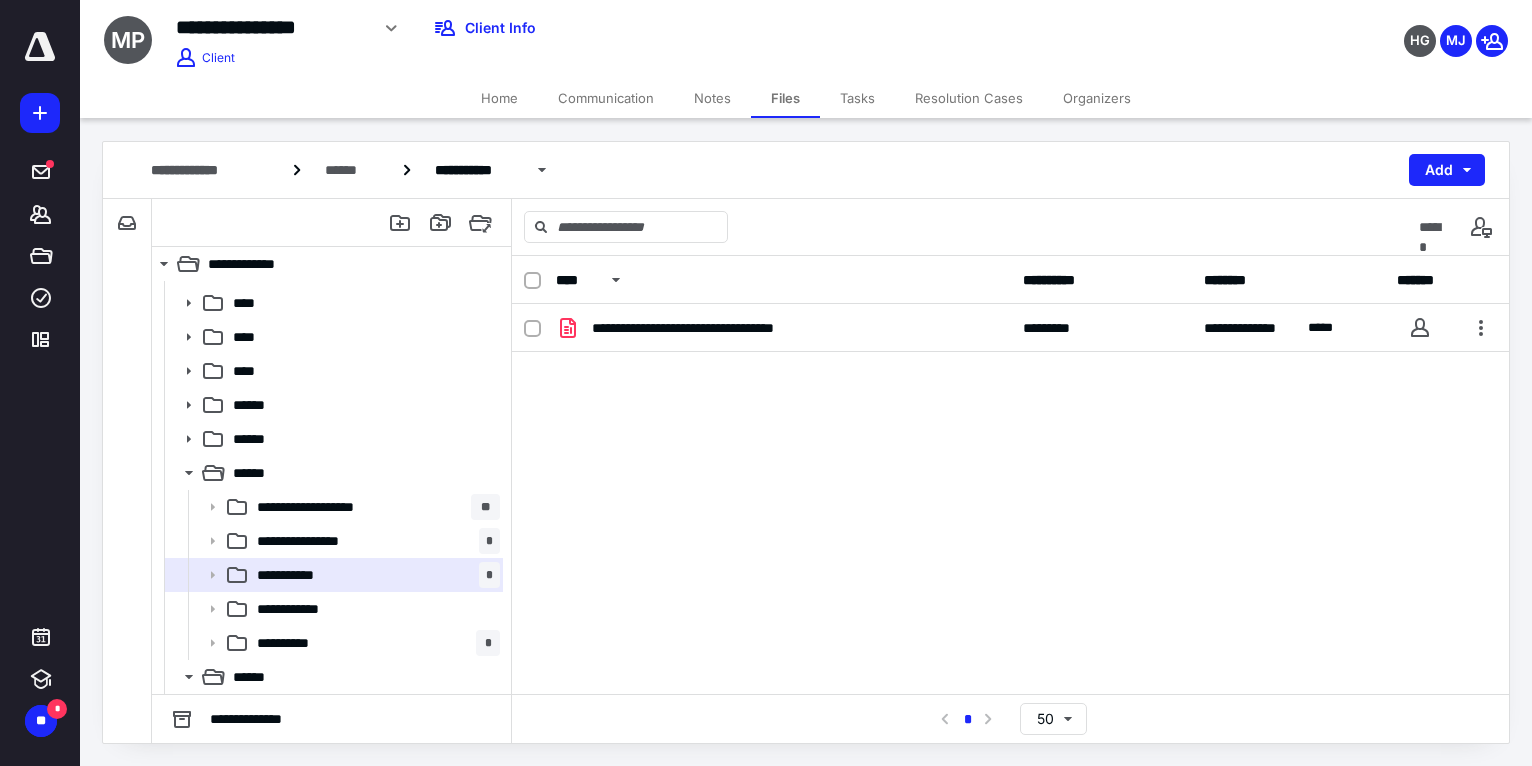 scroll, scrollTop: 539, scrollLeft: 0, axis: vertical 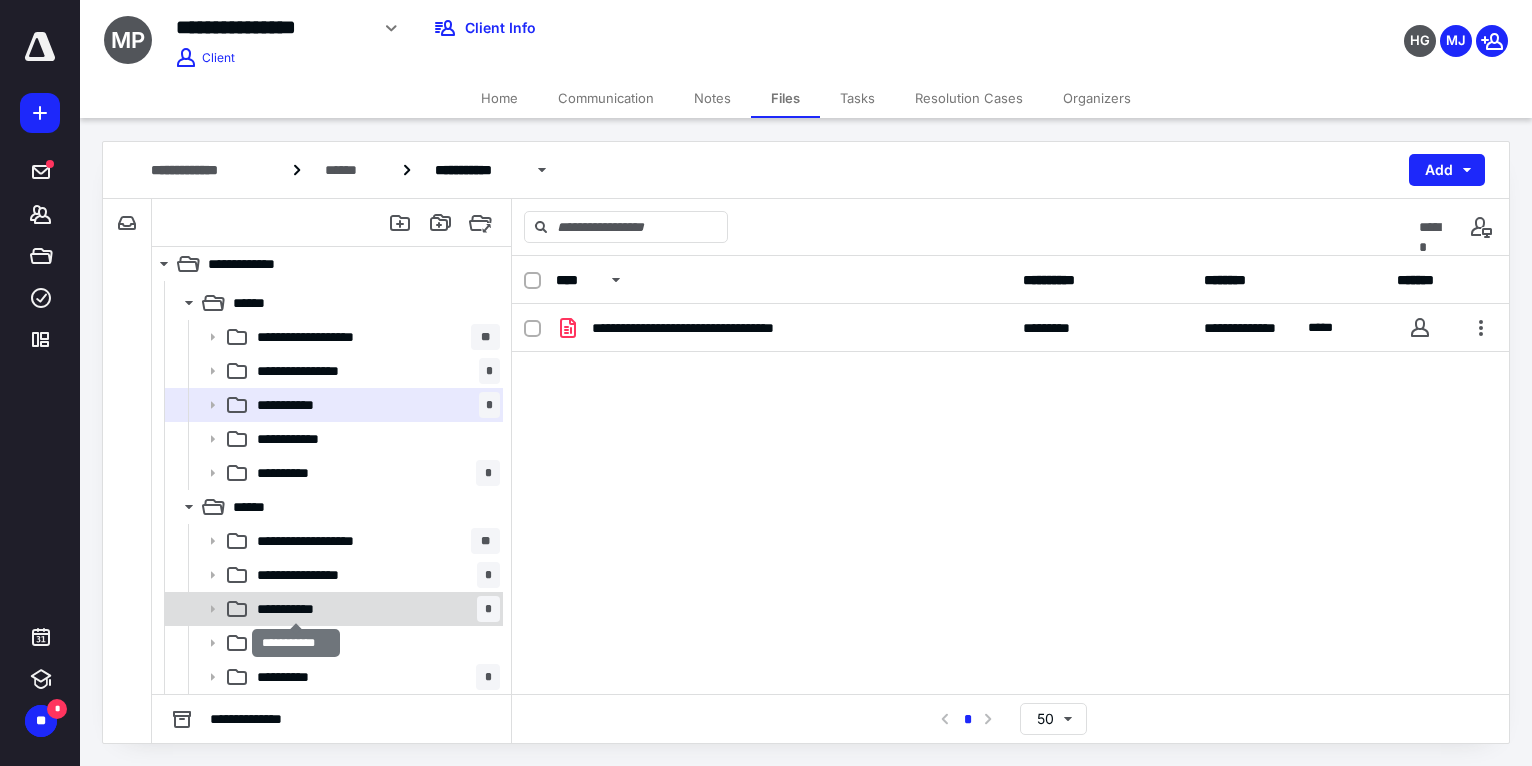click on "**********" at bounding box center (296, 609) 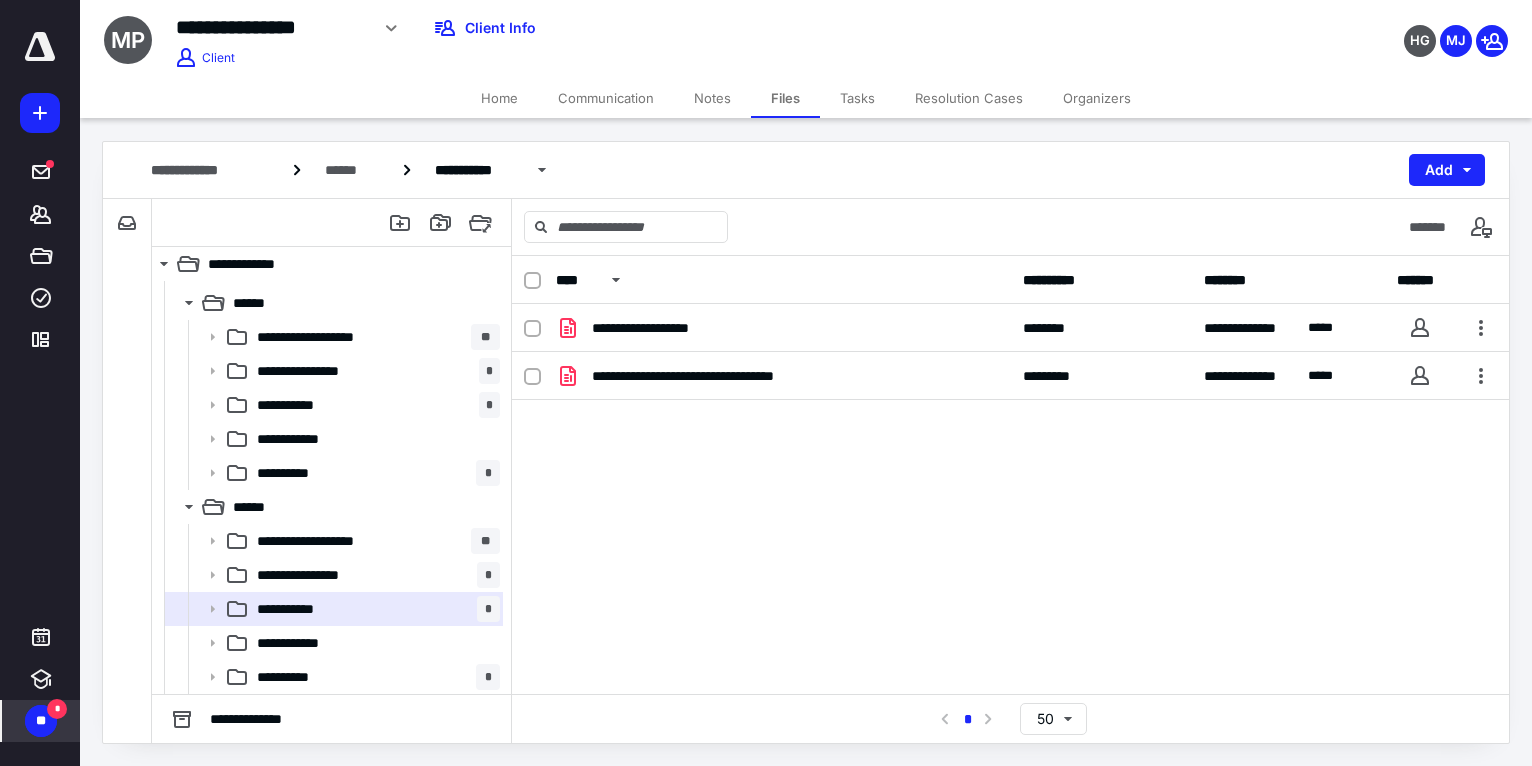 click on "**" at bounding box center [41, 721] 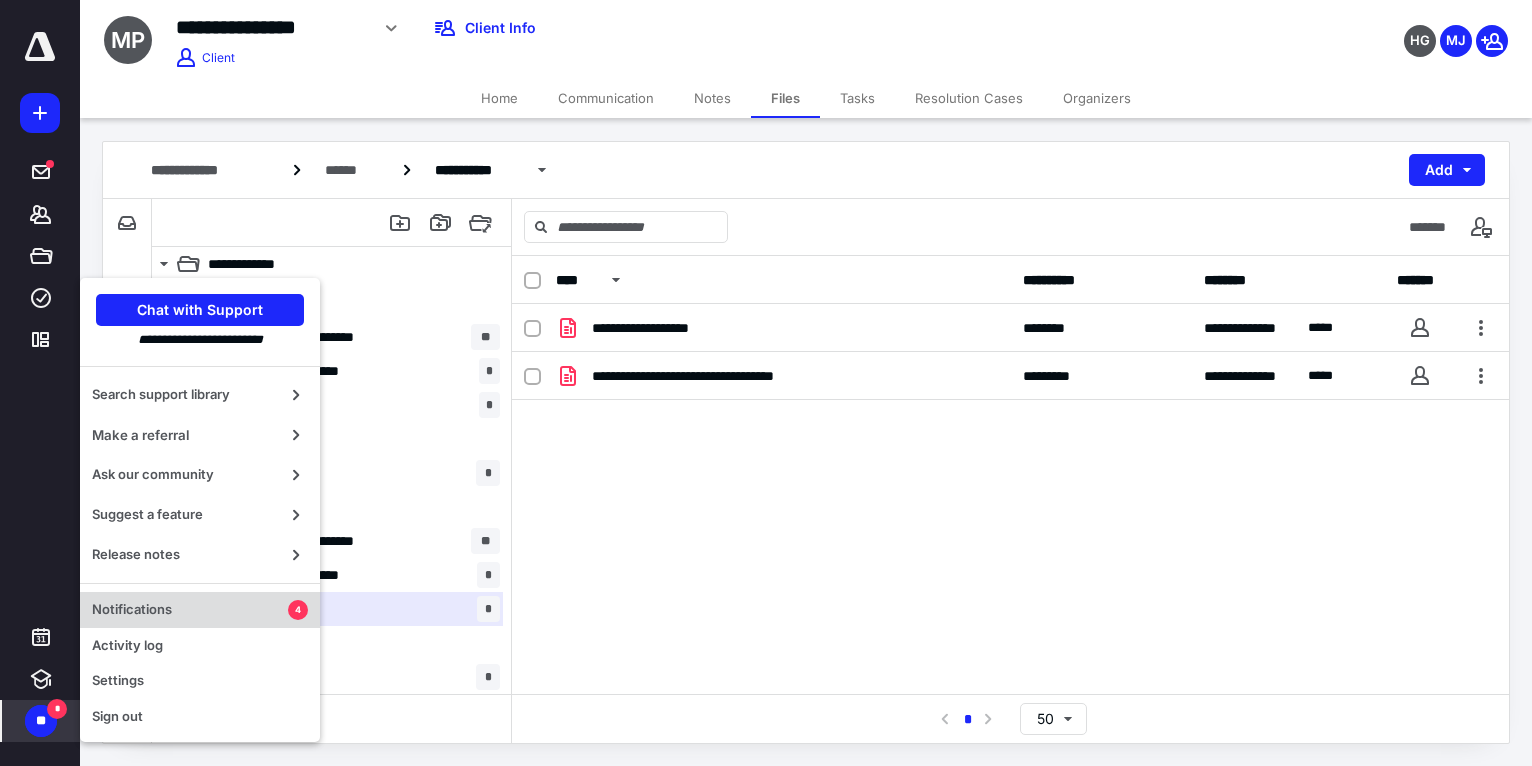 click on "Notifications 4" at bounding box center [200, 610] 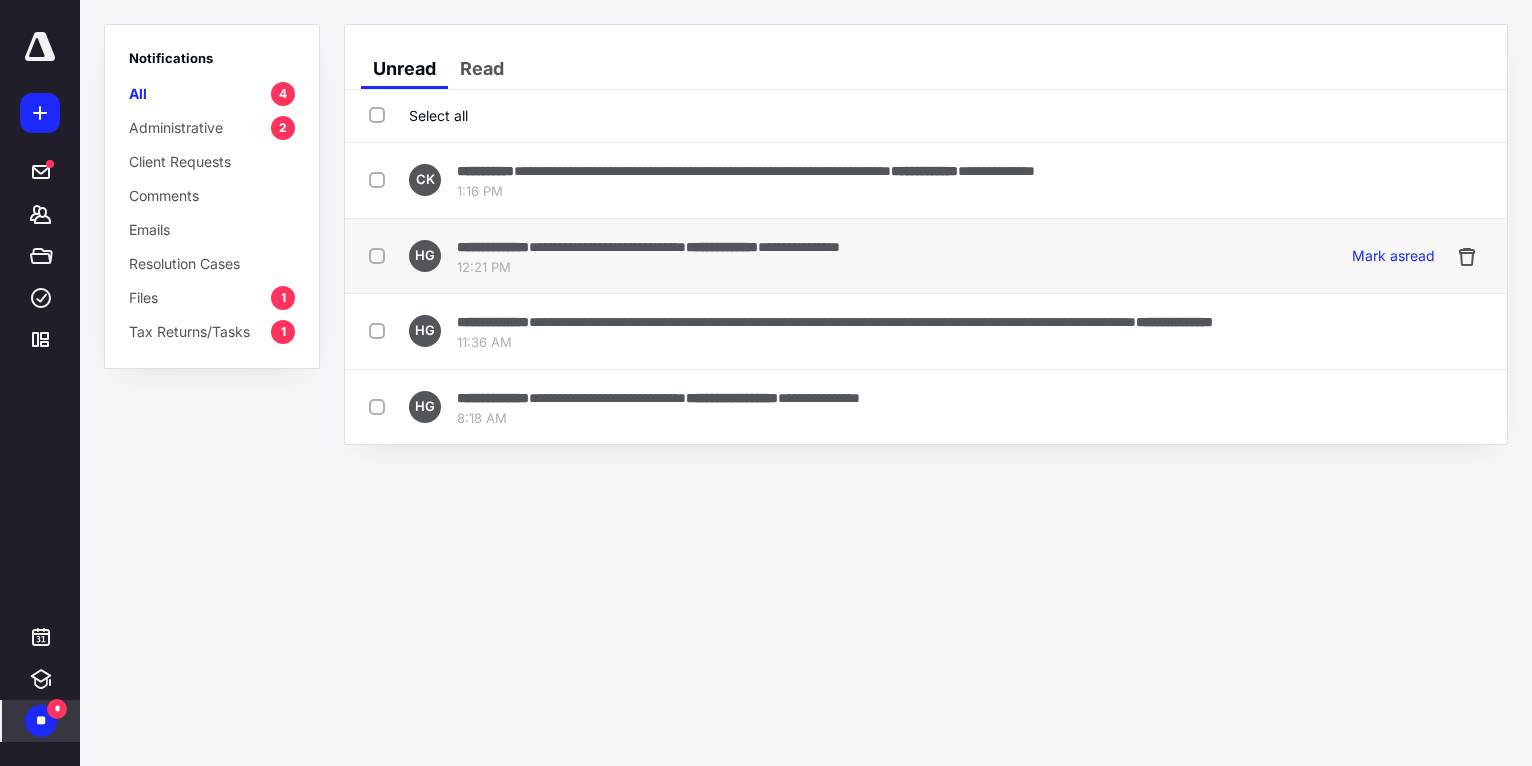 click at bounding box center [381, 255] 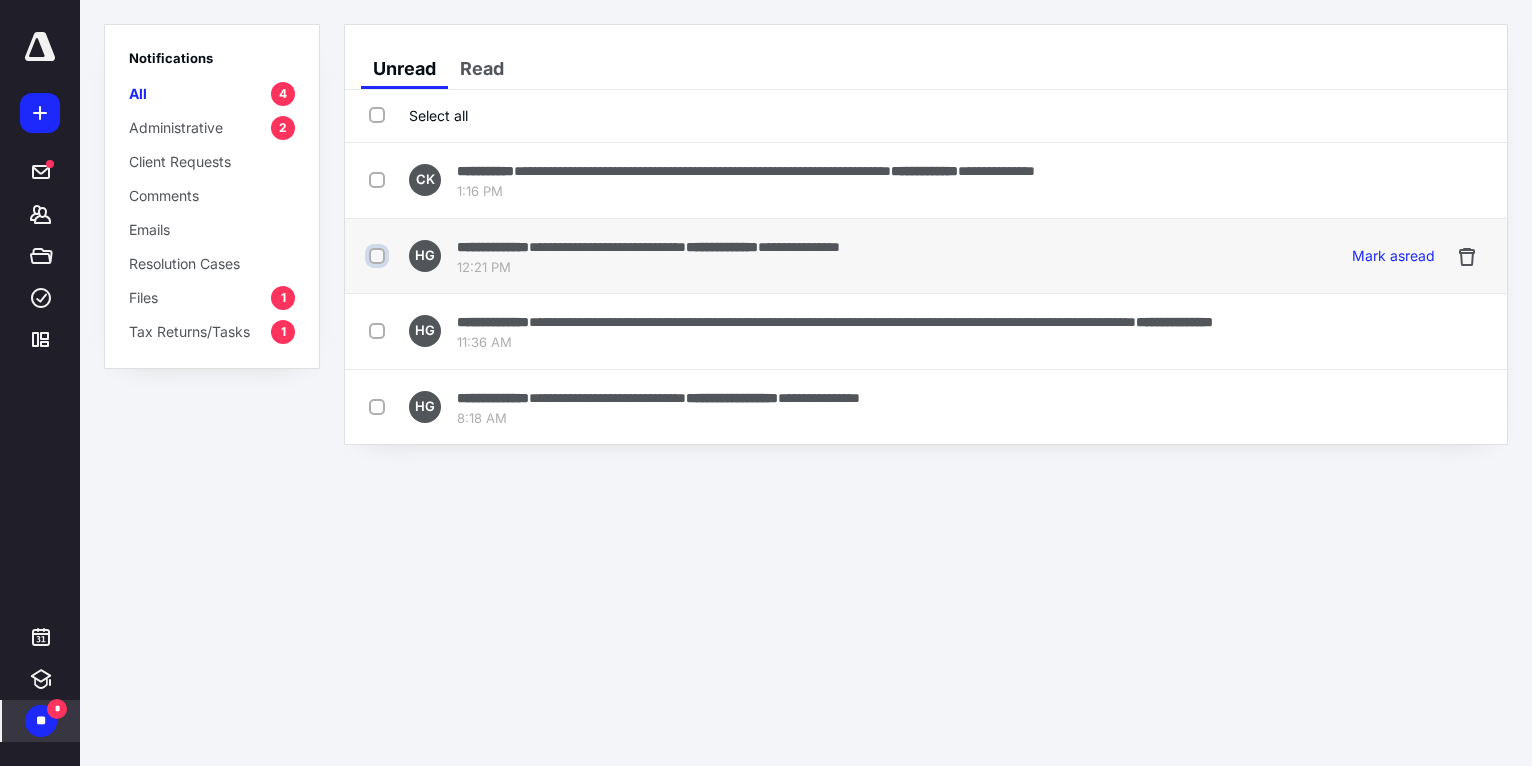 click at bounding box center (379, 256) 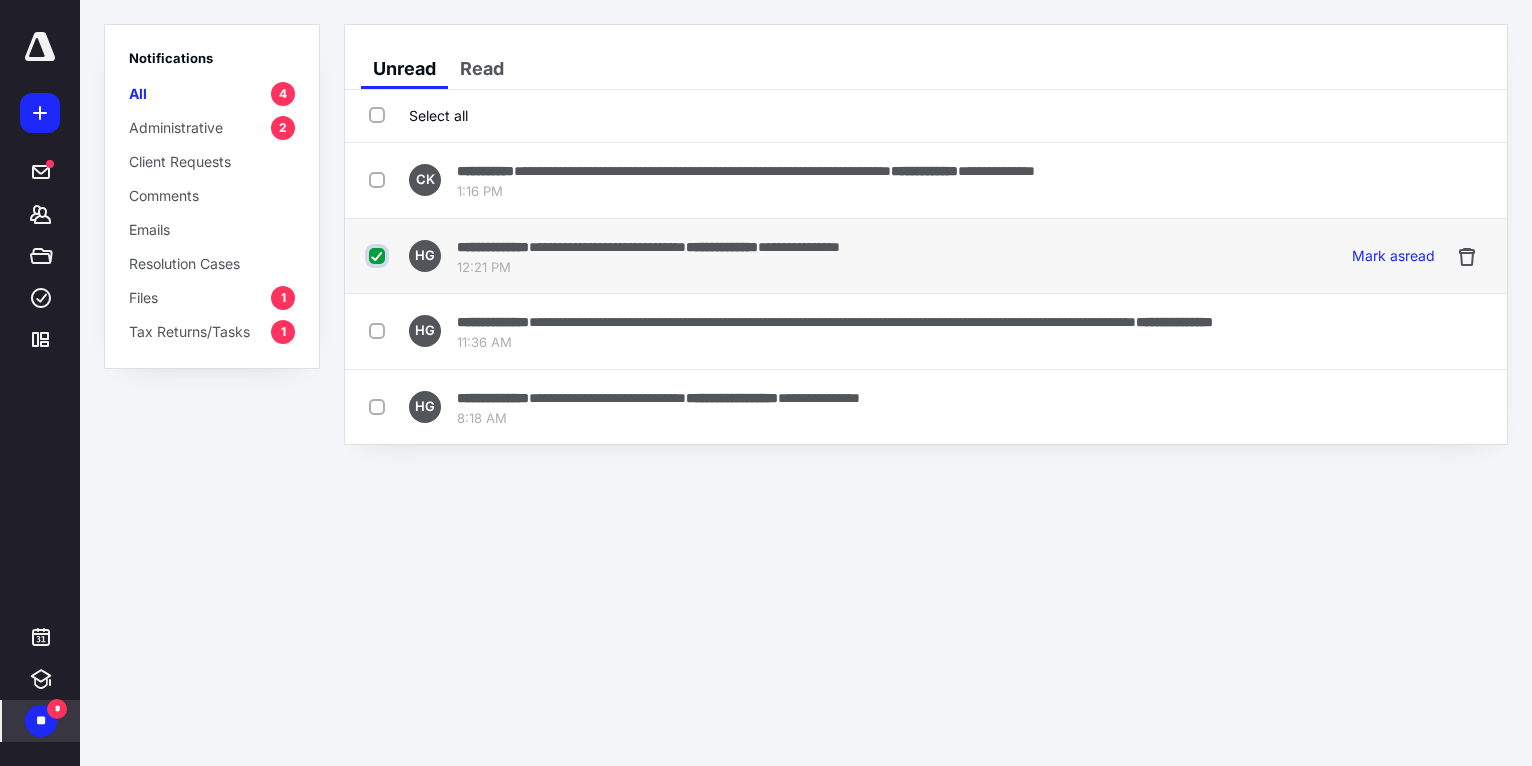 checkbox on "true" 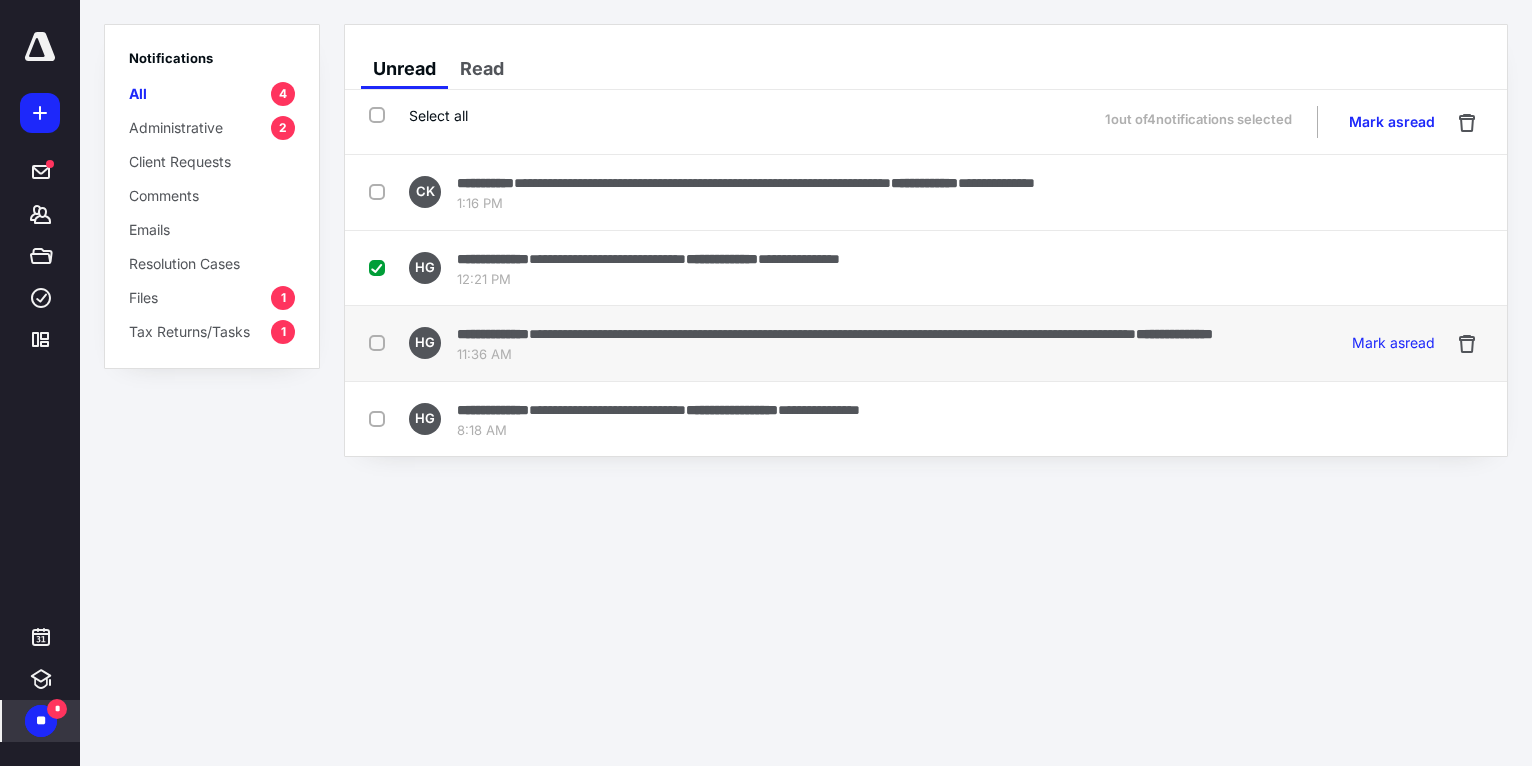 click at bounding box center [381, 342] 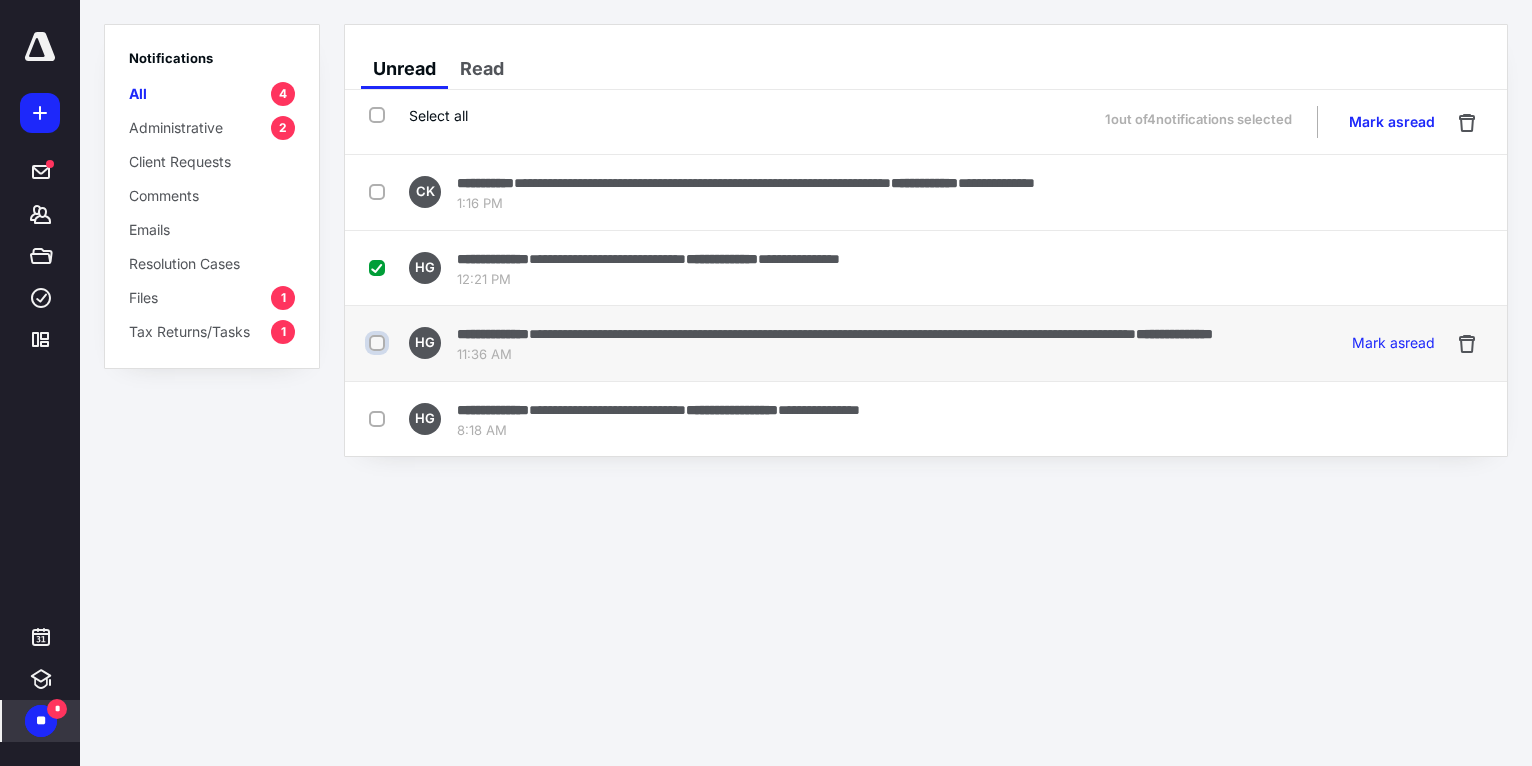 click at bounding box center (379, 343) 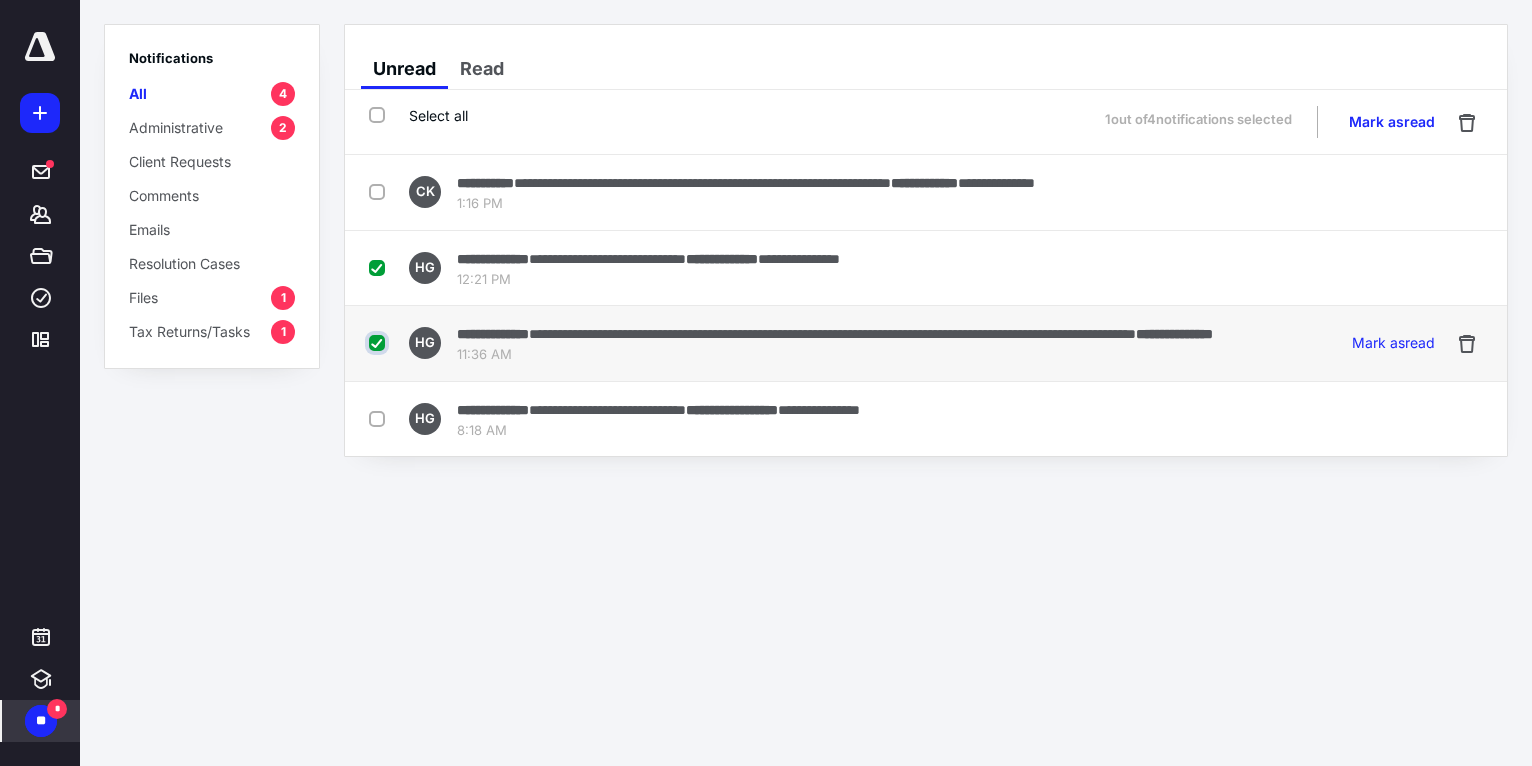 checkbox on "true" 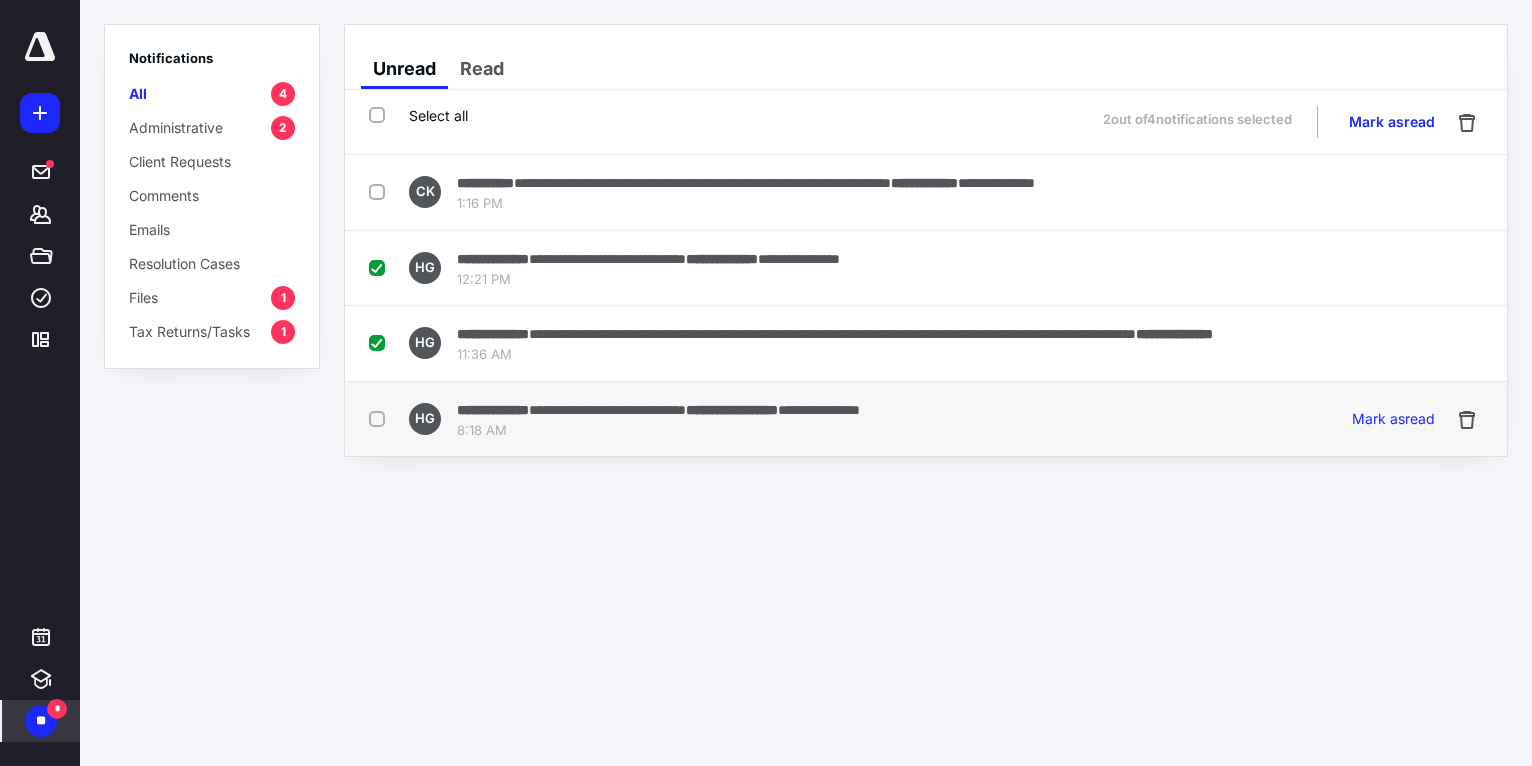 click at bounding box center (381, 418) 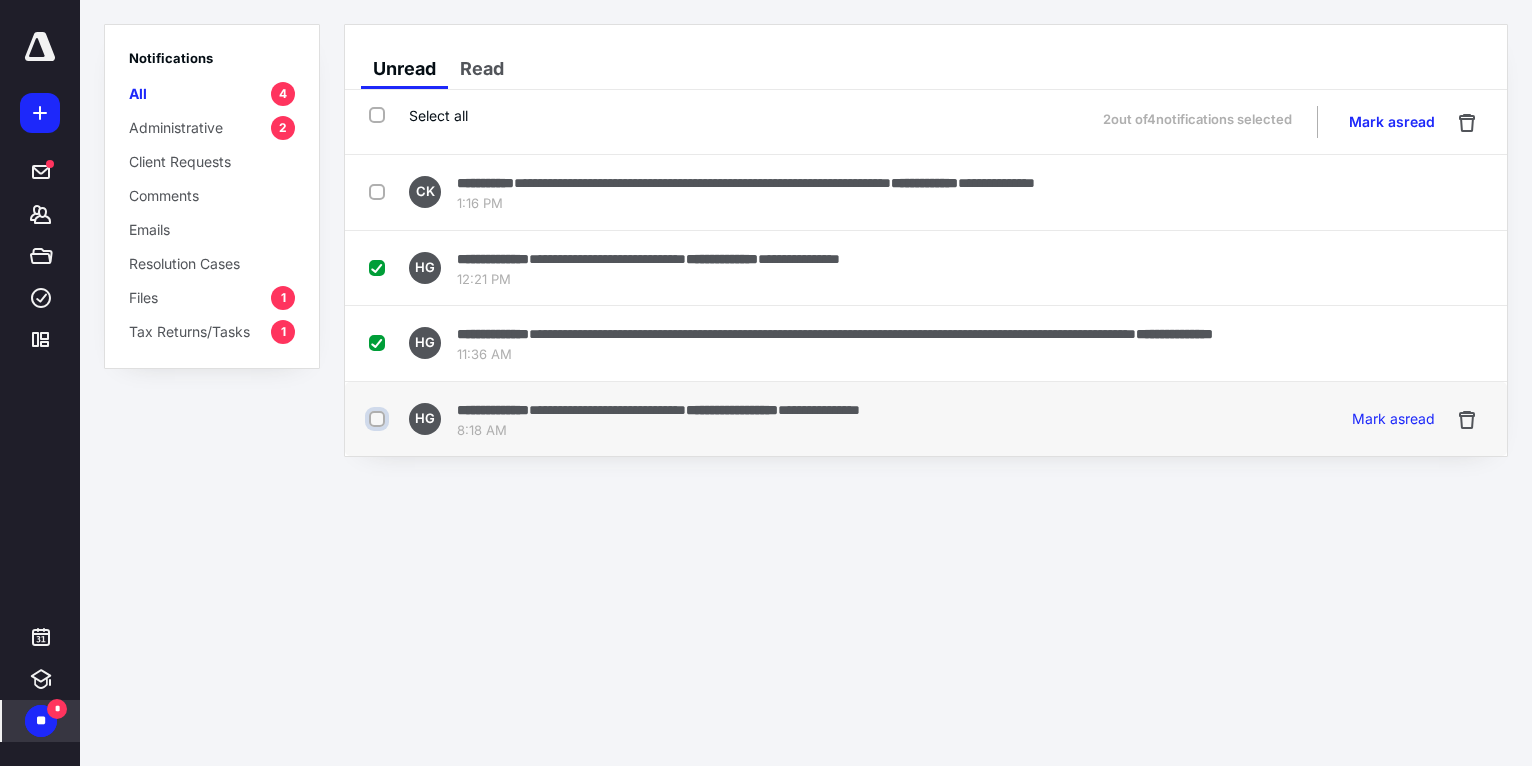 click at bounding box center [379, 419] 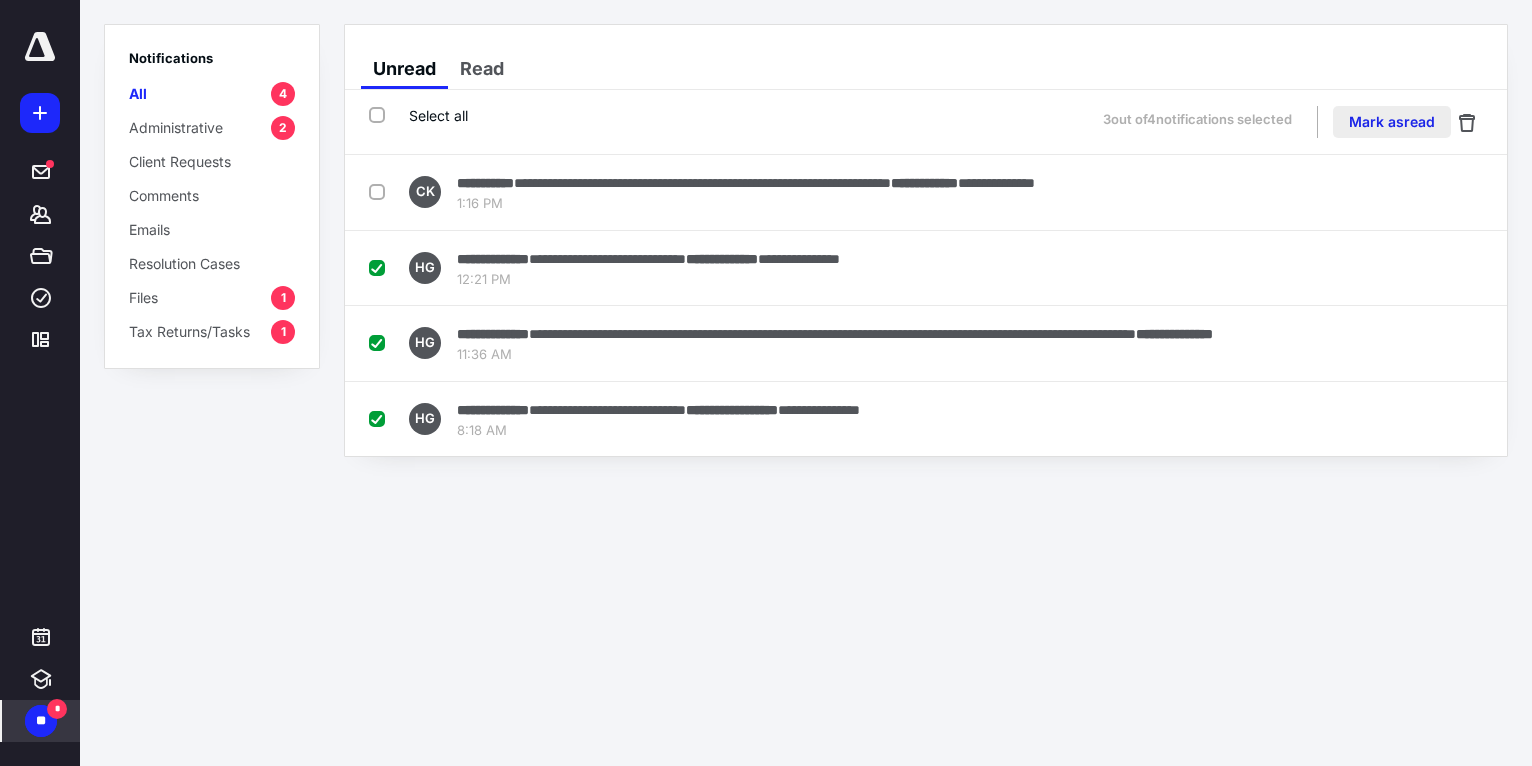 click on "Mark as  read" at bounding box center (1392, 122) 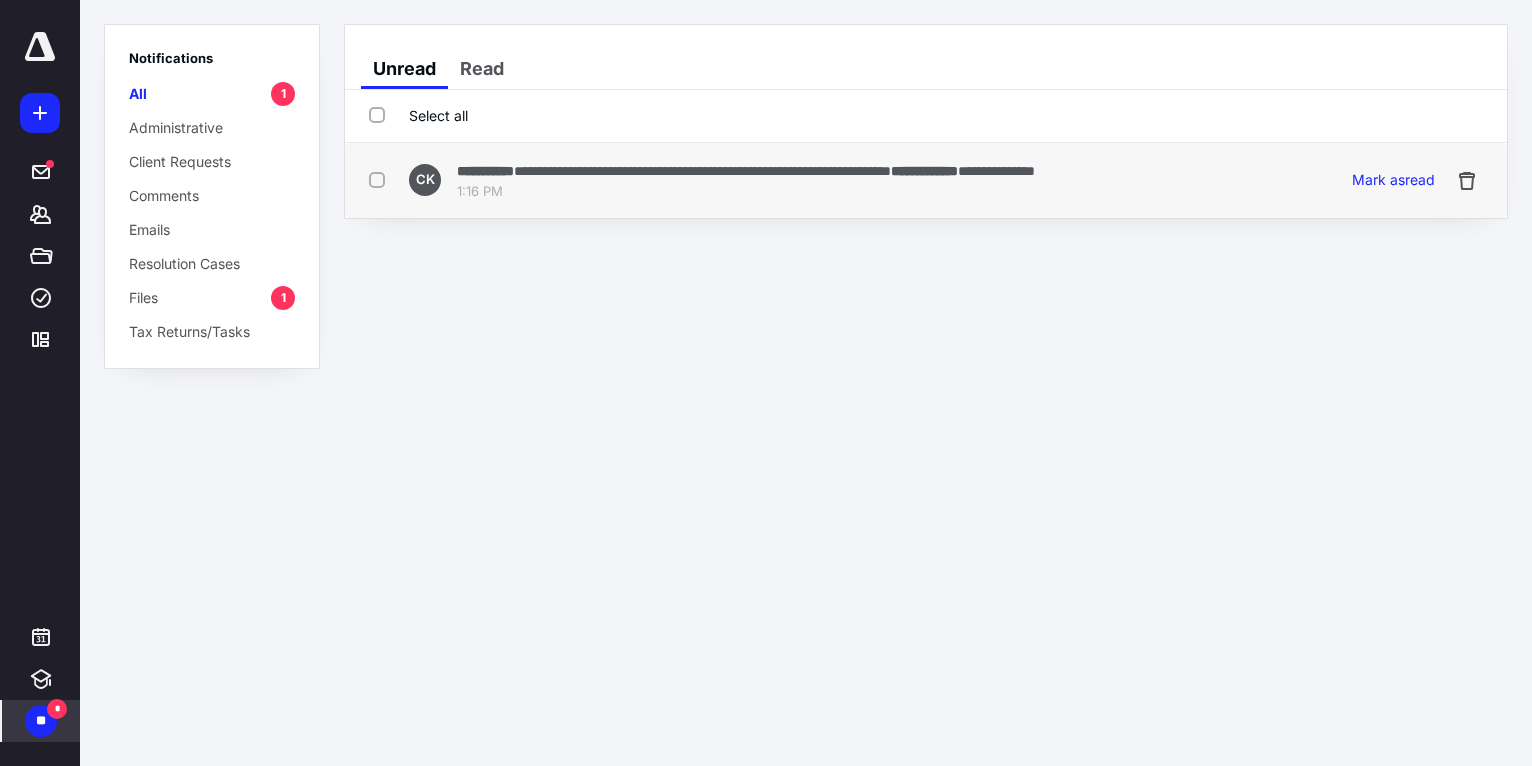 click on "**********" at bounding box center [702, 171] 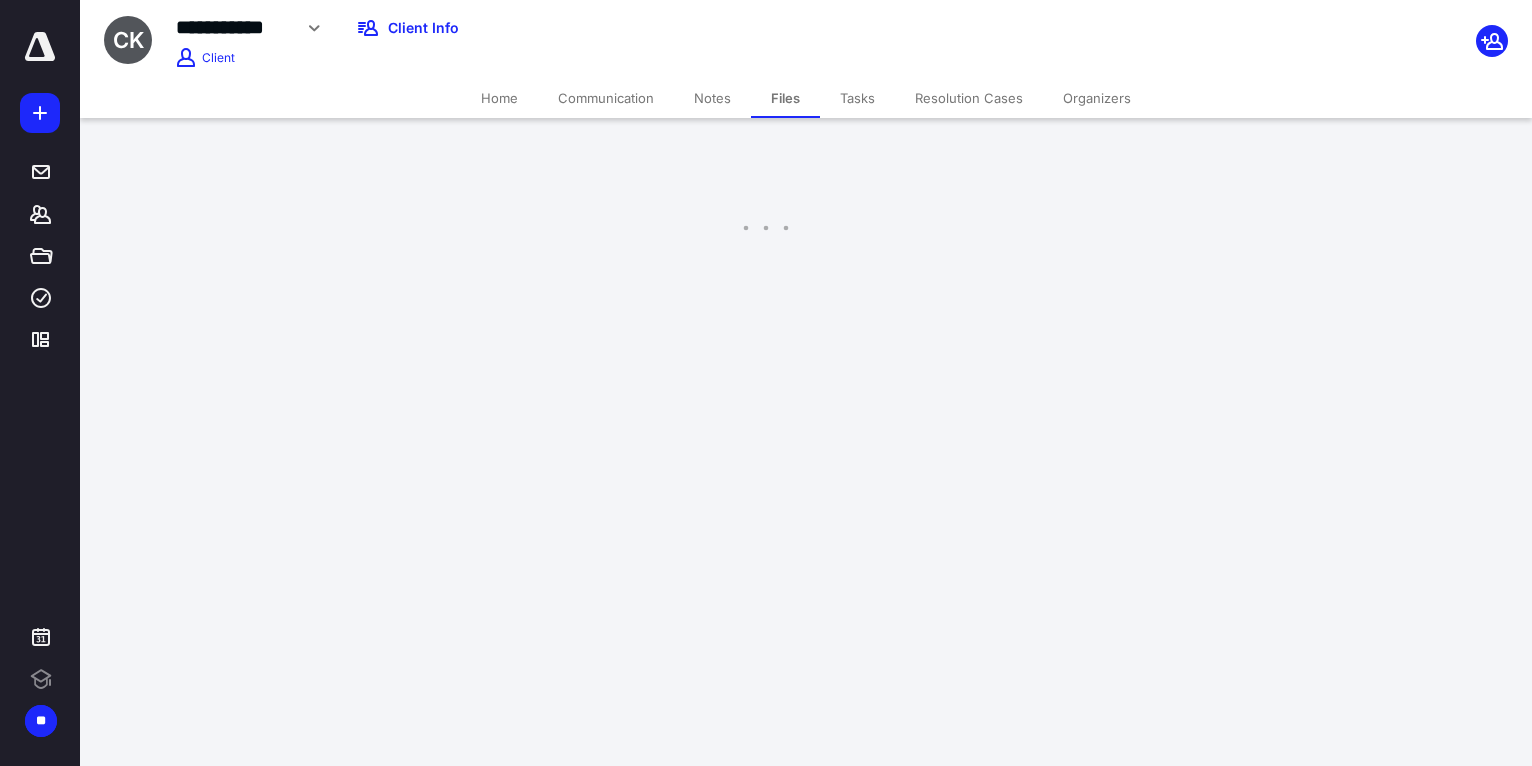 scroll, scrollTop: 0, scrollLeft: 0, axis: both 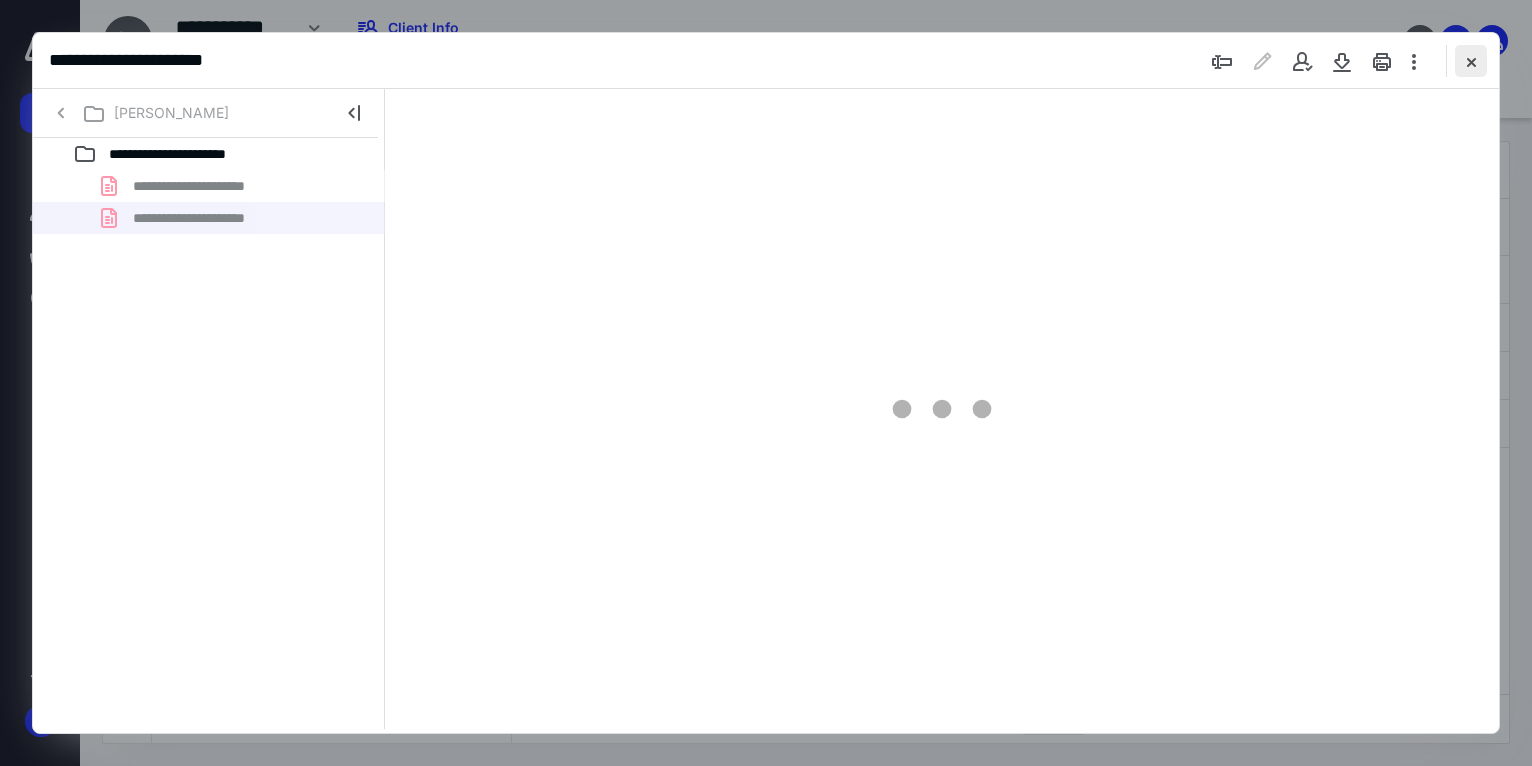 type on "71" 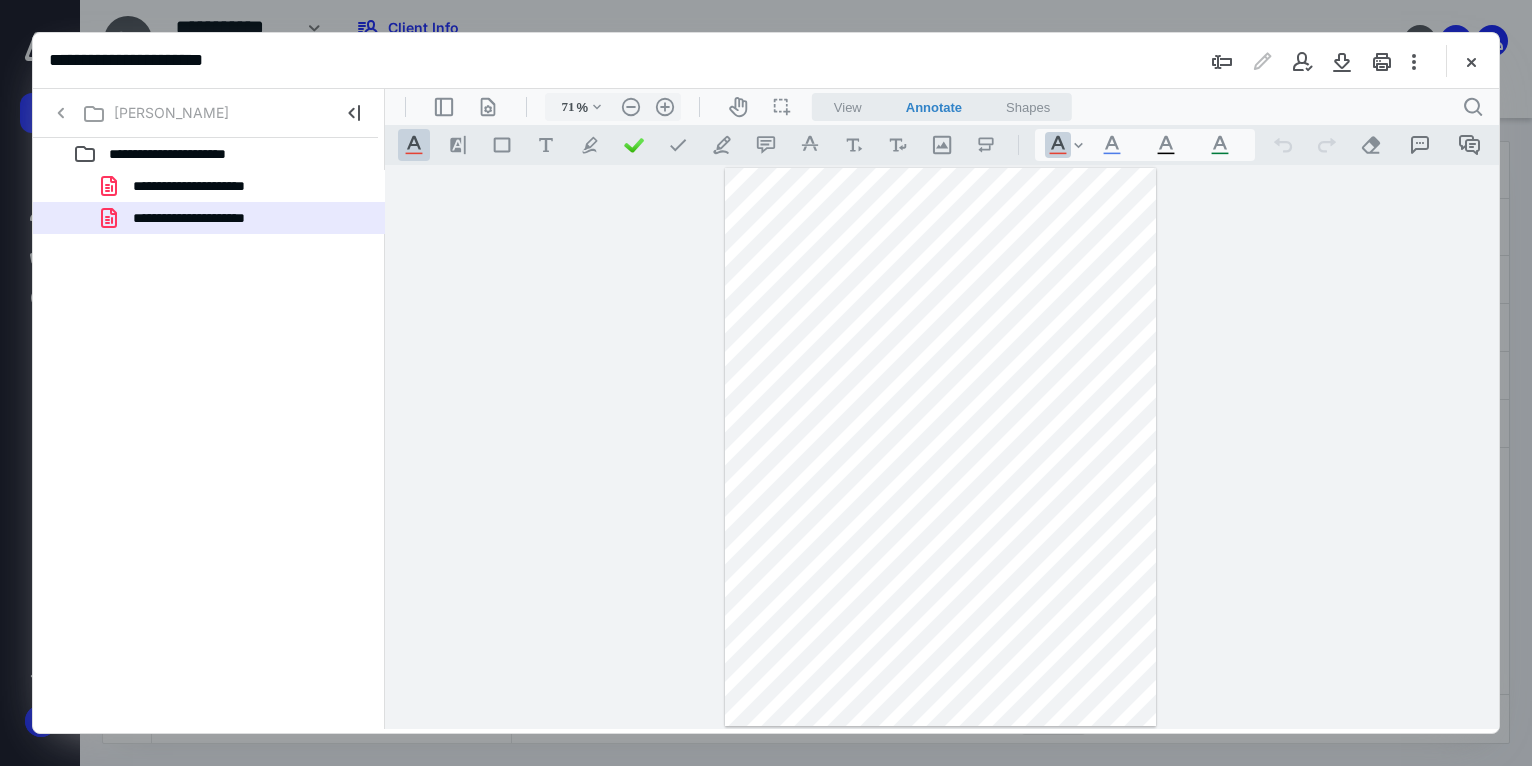 scroll, scrollTop: 0, scrollLeft: 0, axis: both 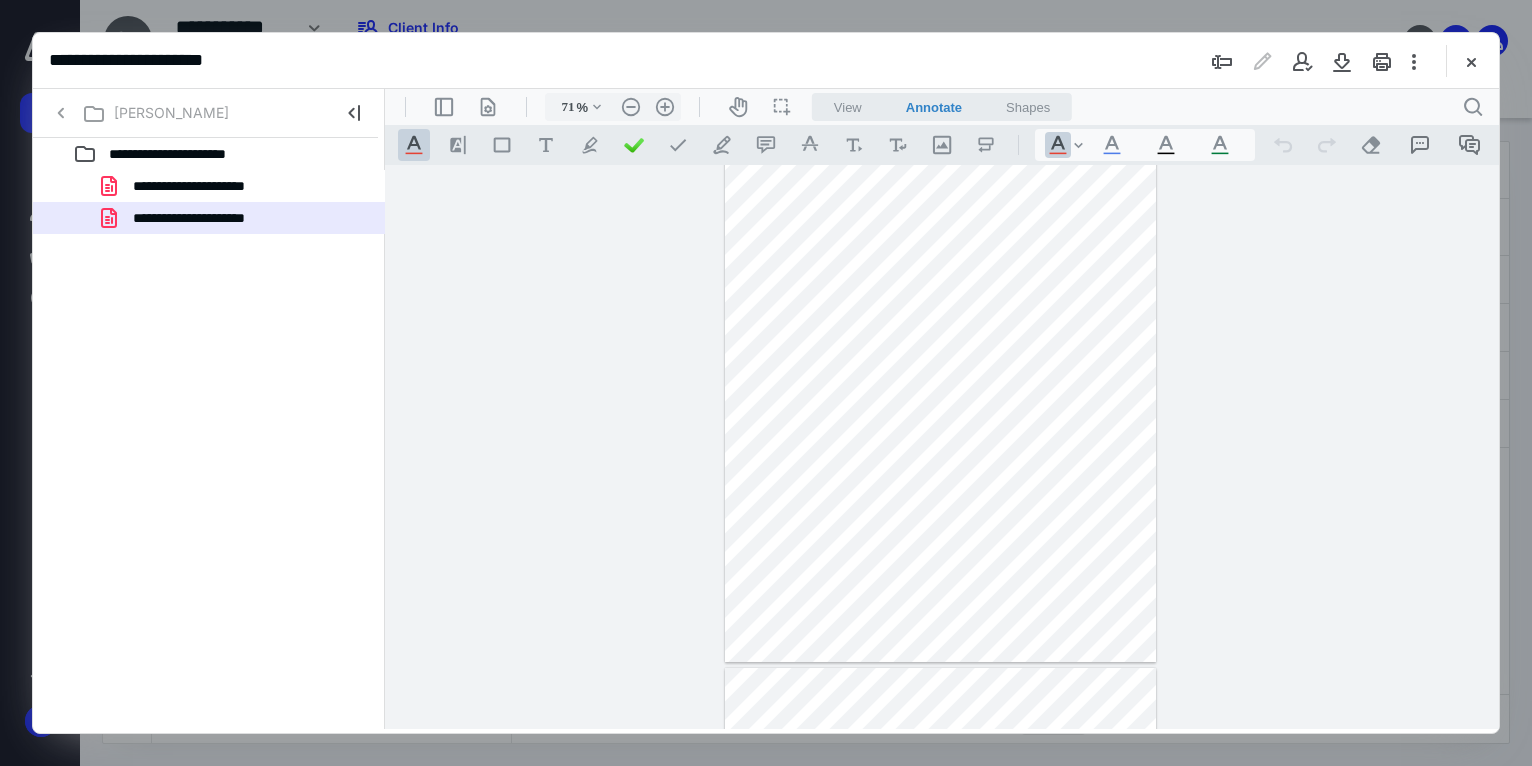 type on "*" 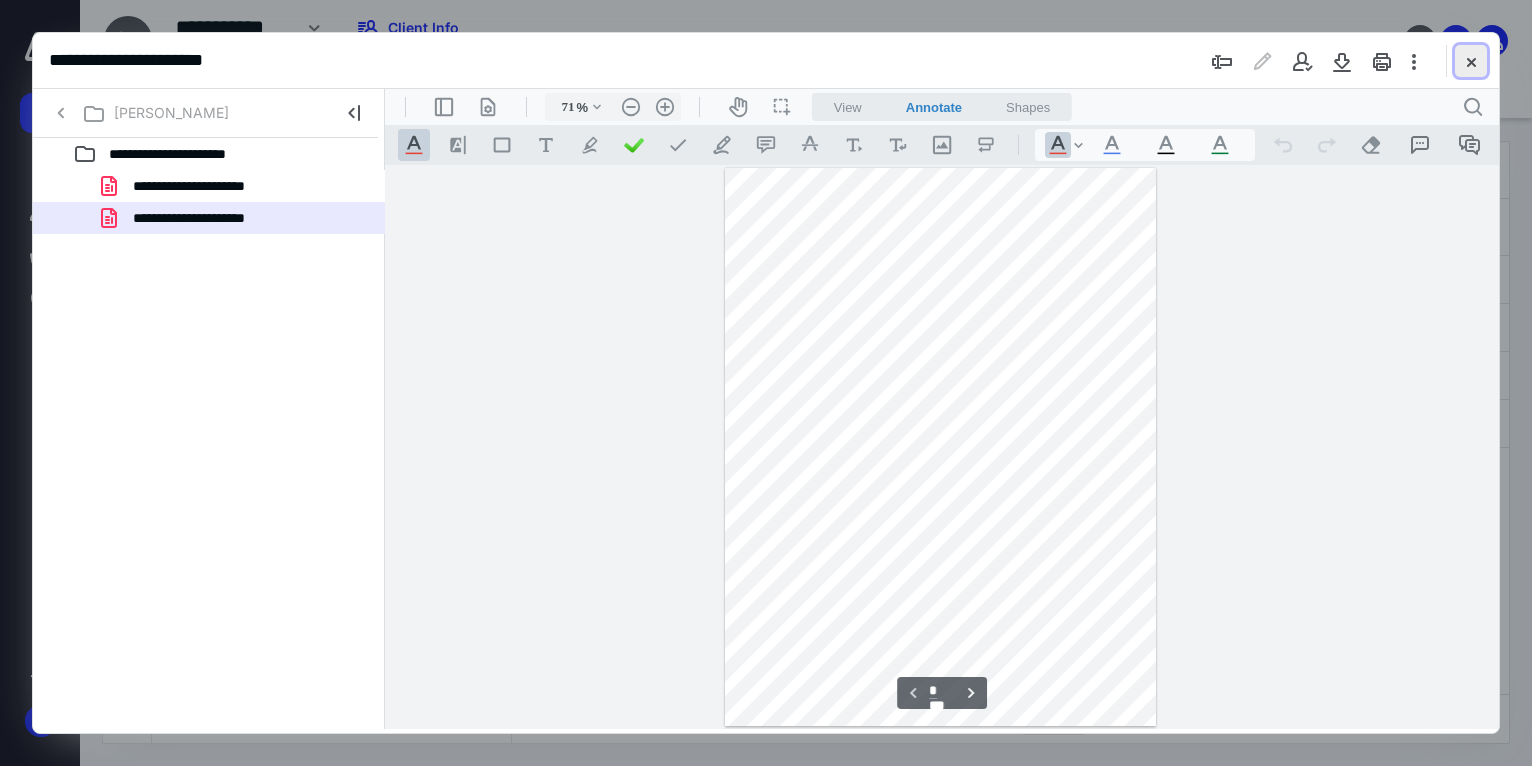 click at bounding box center [1471, 61] 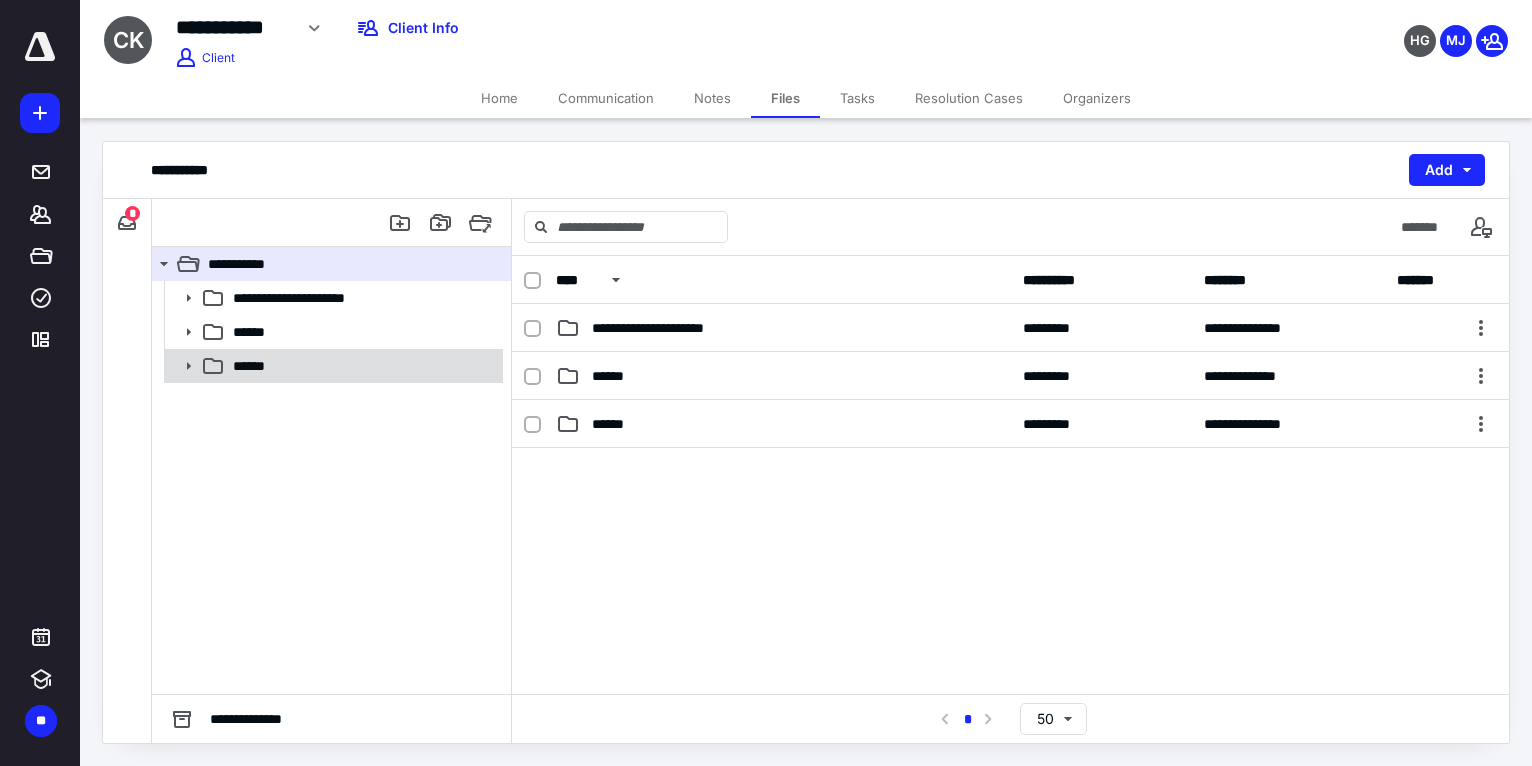 click 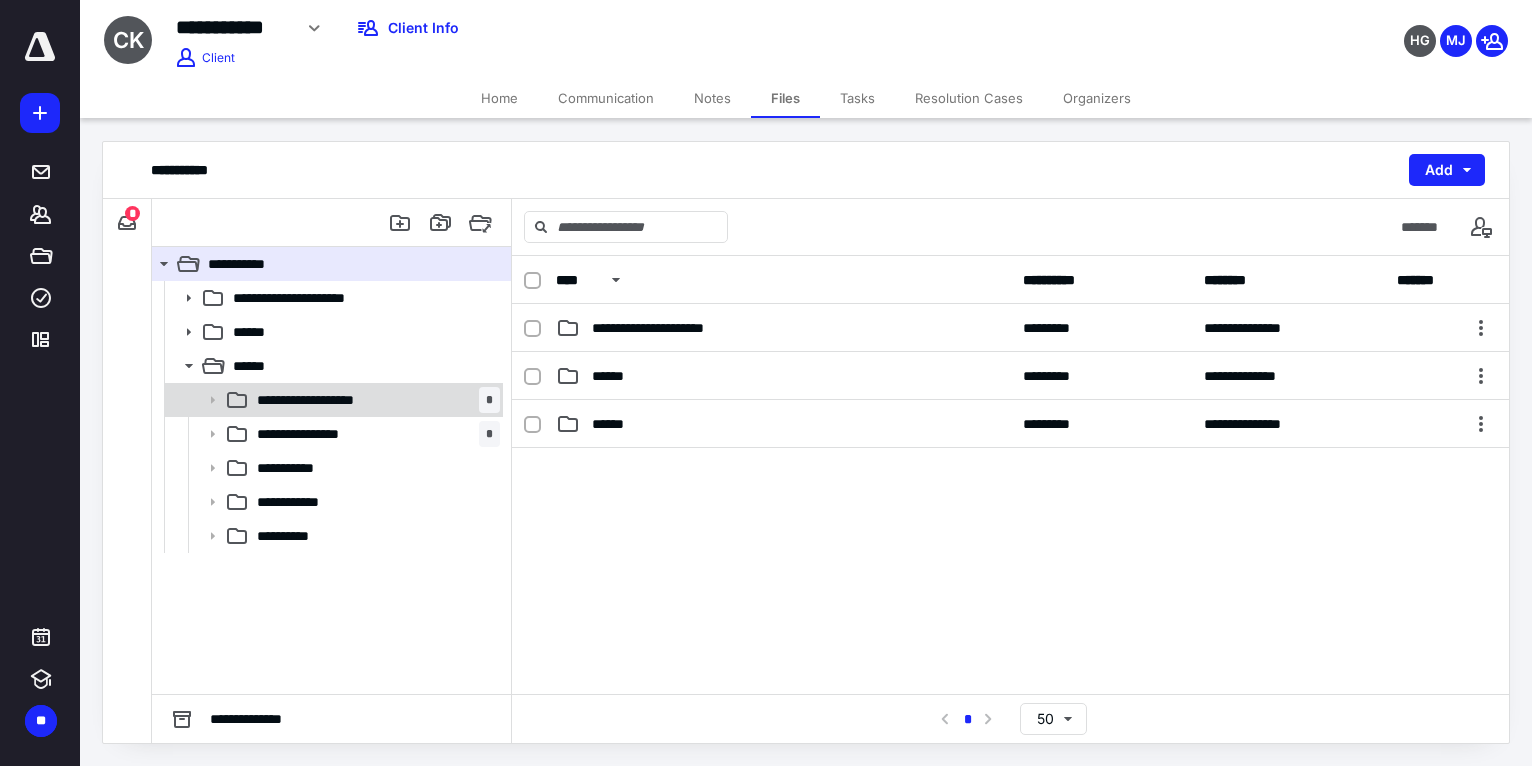 click on "**********" at bounding box center [314, 400] 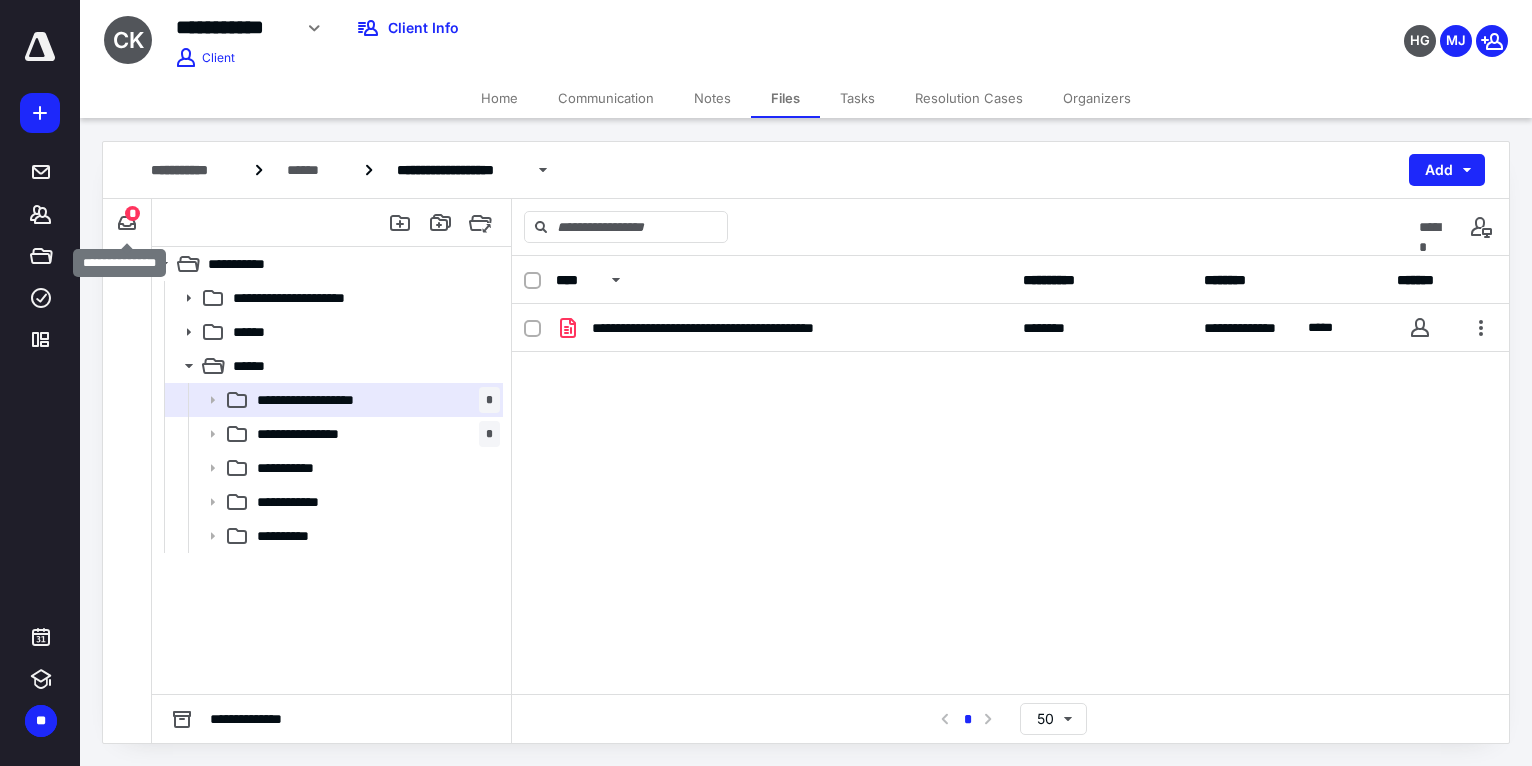 click on "*" at bounding box center [132, 213] 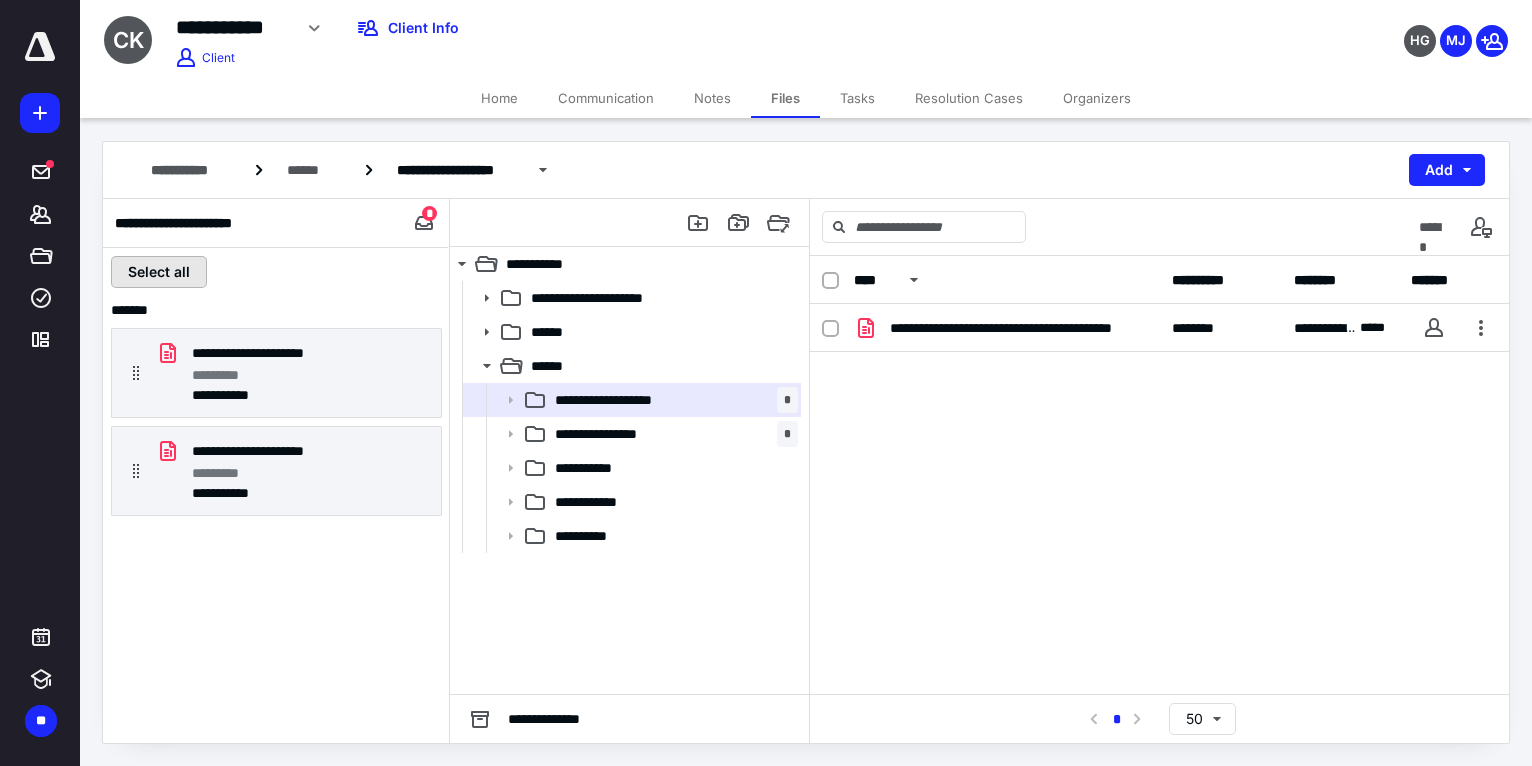 click on "Select all" at bounding box center [159, 272] 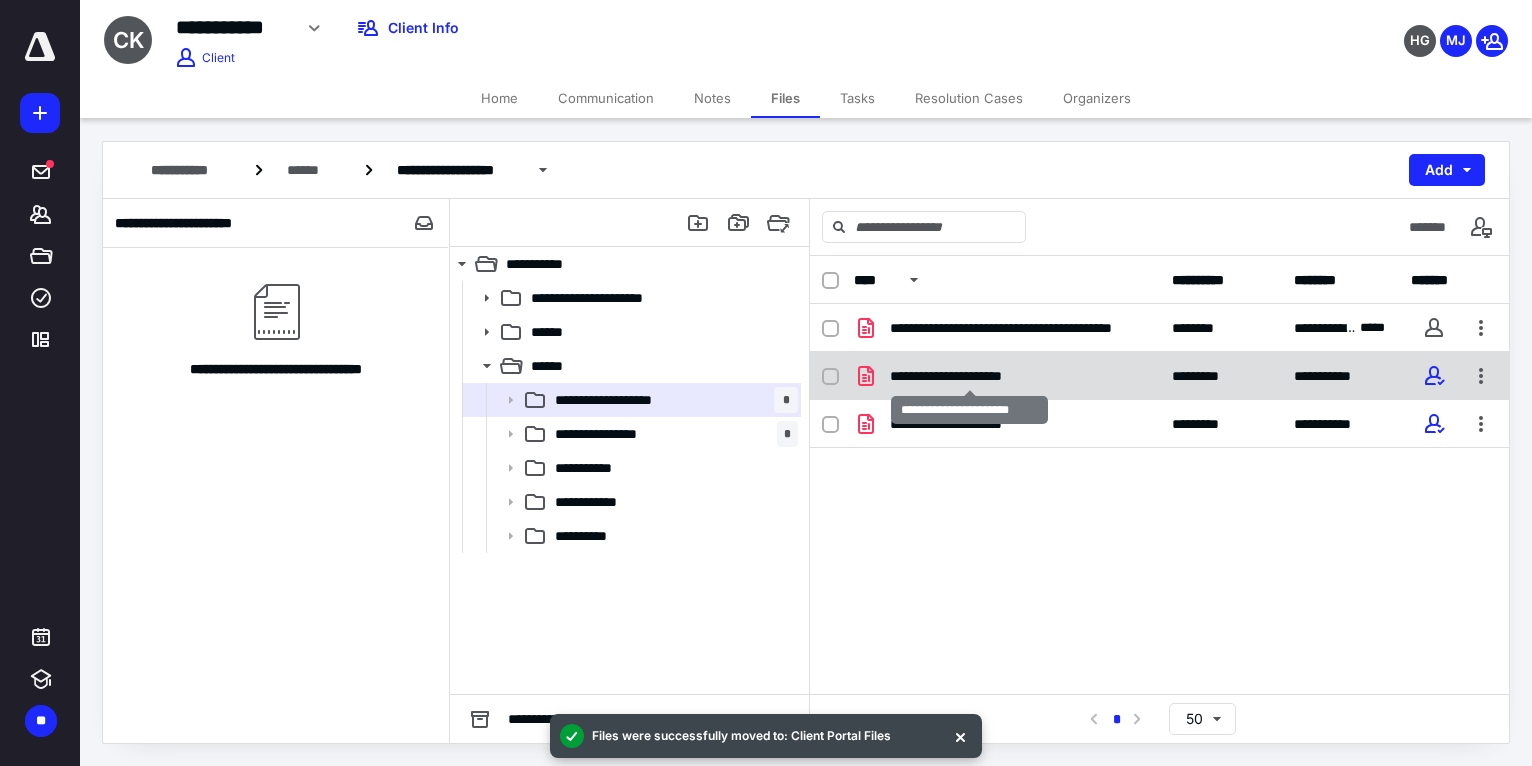 checkbox on "true" 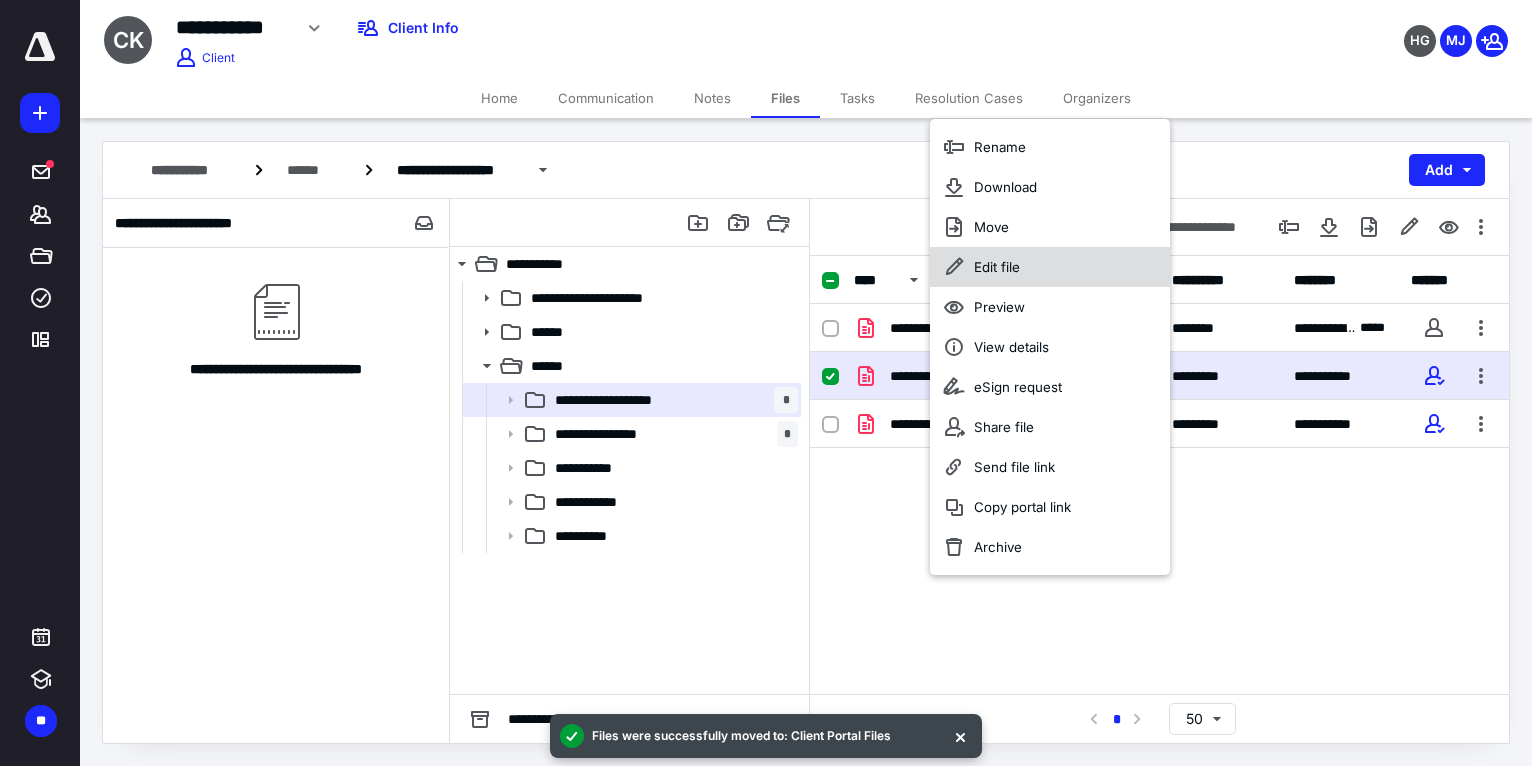 click on "Edit file" at bounding box center [997, 267] 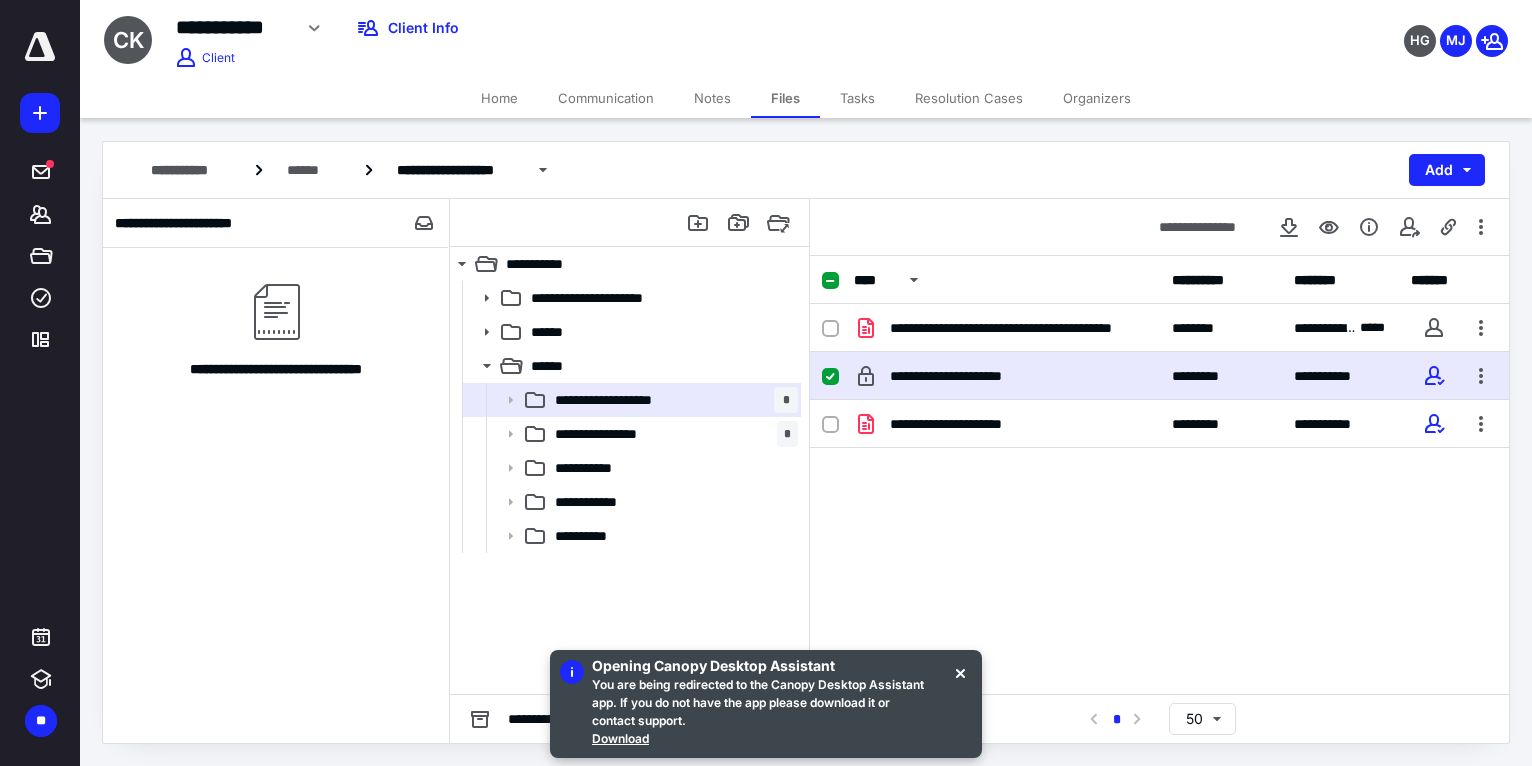 click on "**********" at bounding box center (1159, 227) 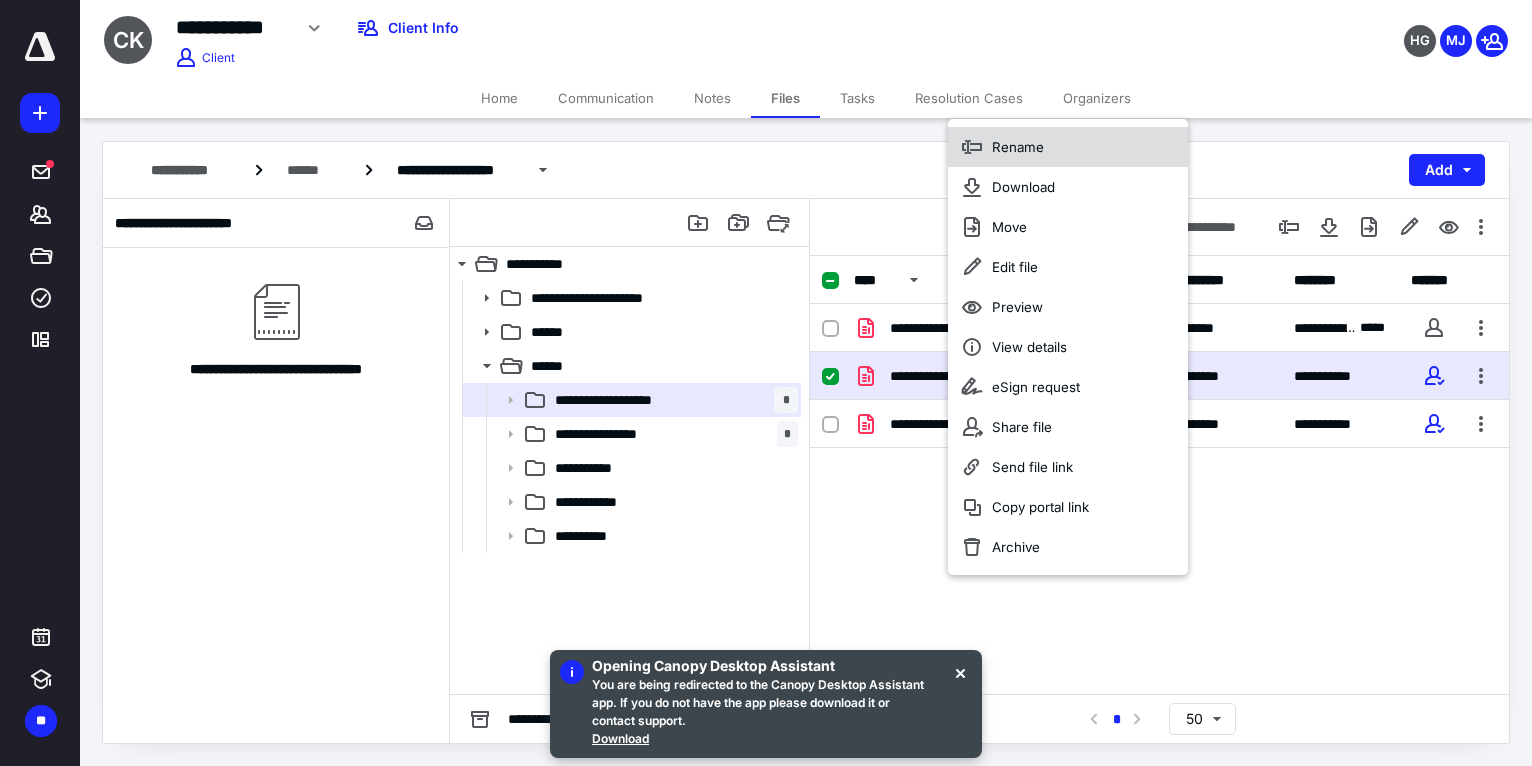 click on "Rename" at bounding box center [1018, 147] 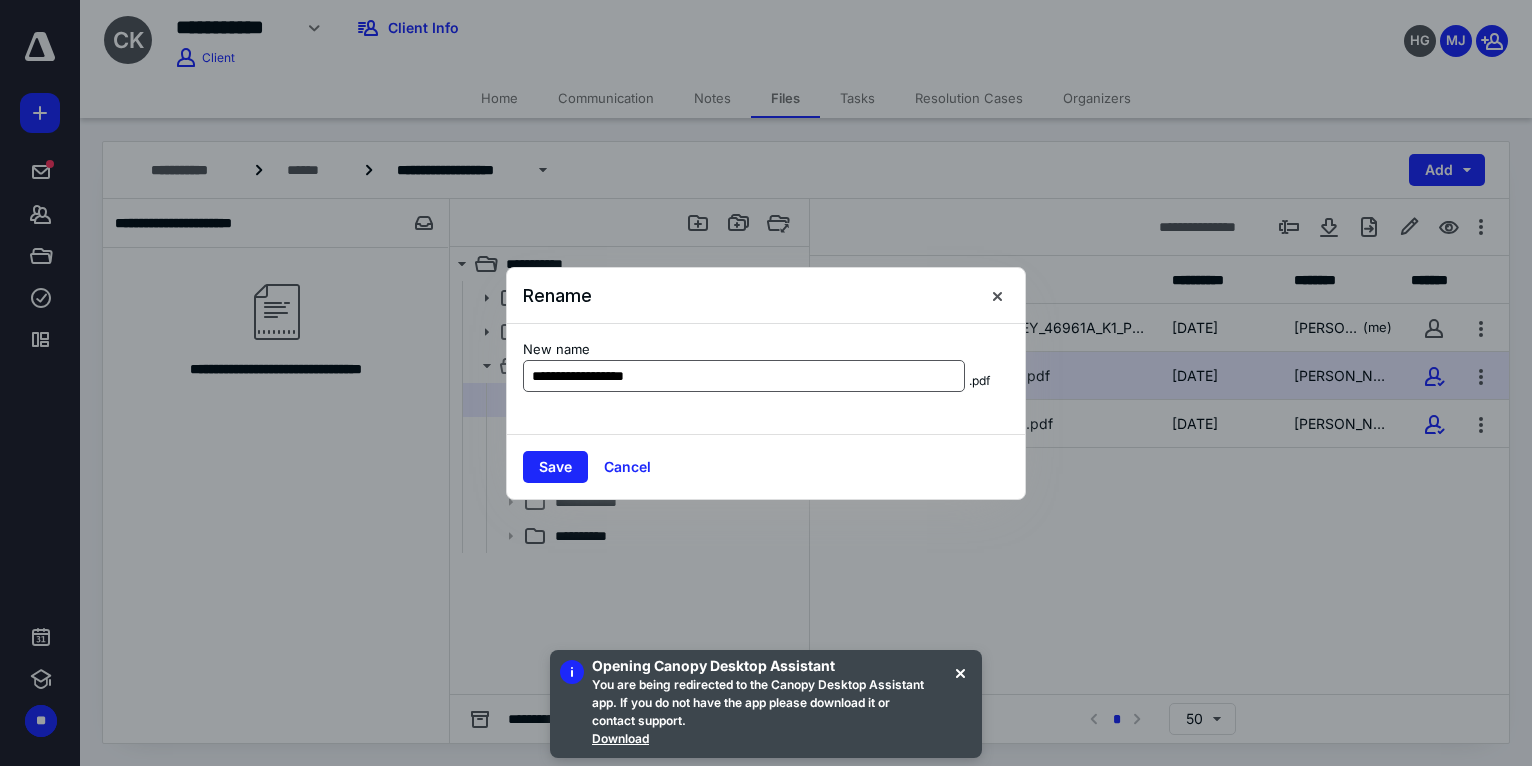 click on "**********" at bounding box center (744, 376) 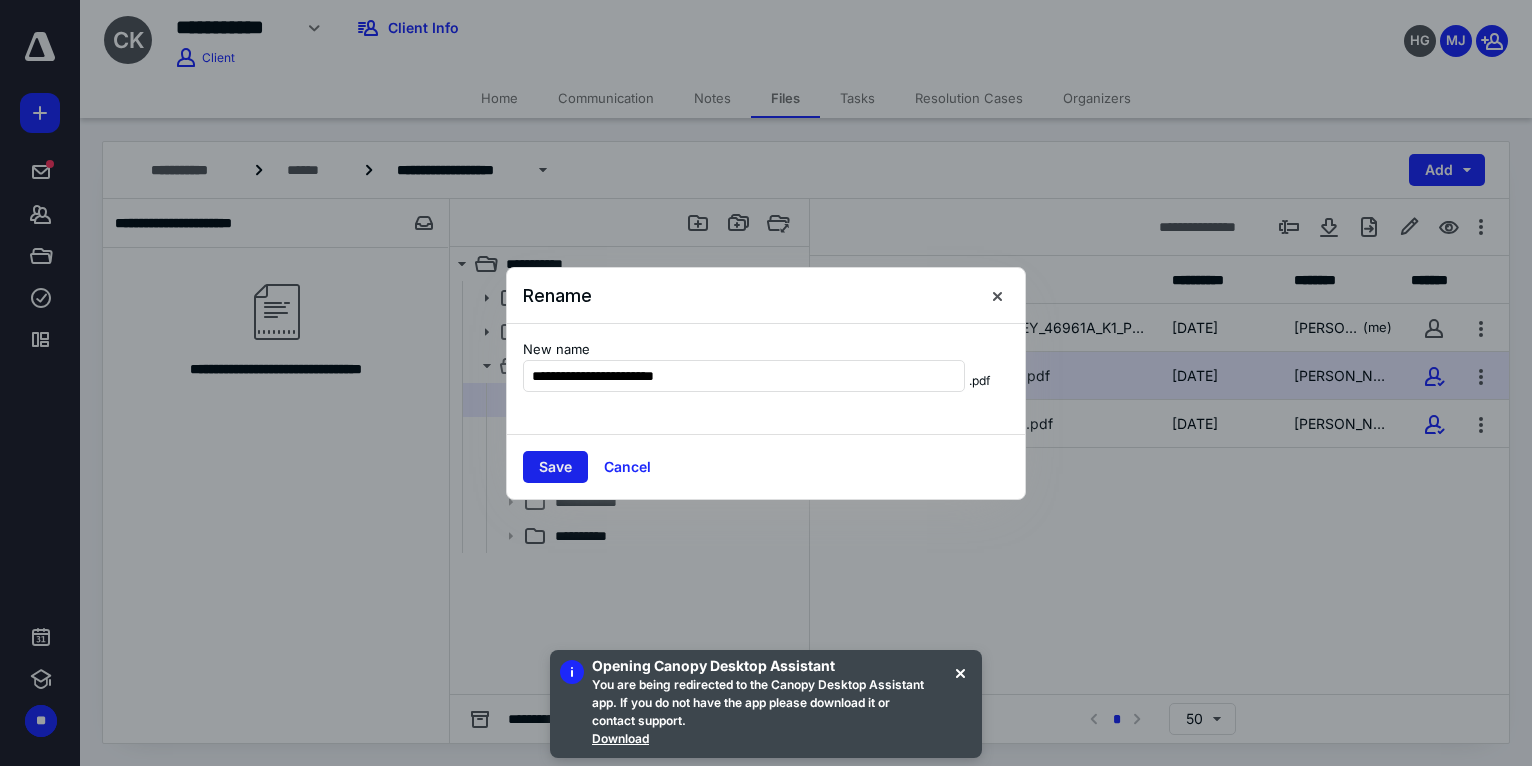 type on "**********" 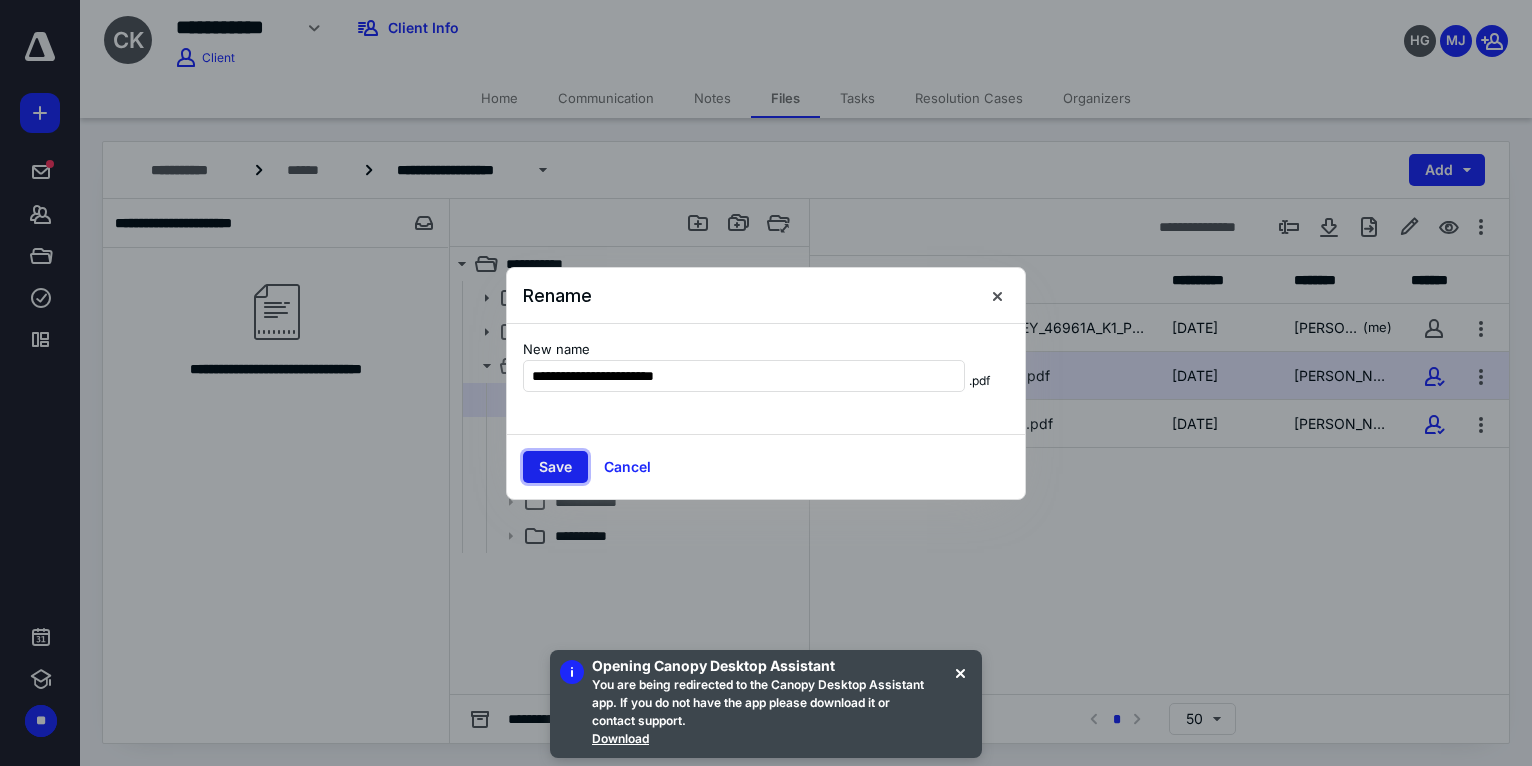 click on "Save" at bounding box center [555, 467] 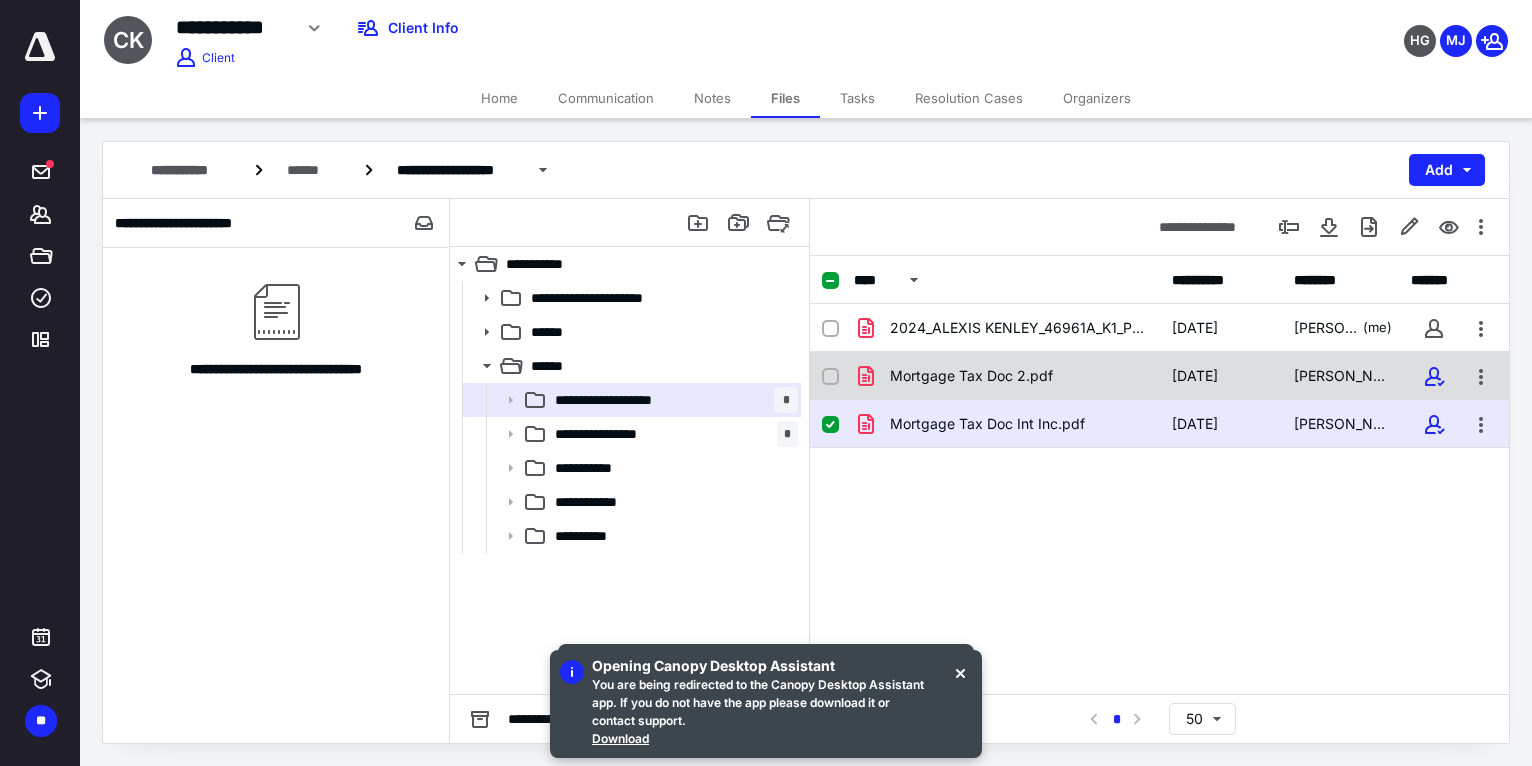 click on "Mortgage Tax Doc 2.pdf 7/10/2025 Cole Kenley" at bounding box center (1159, 376) 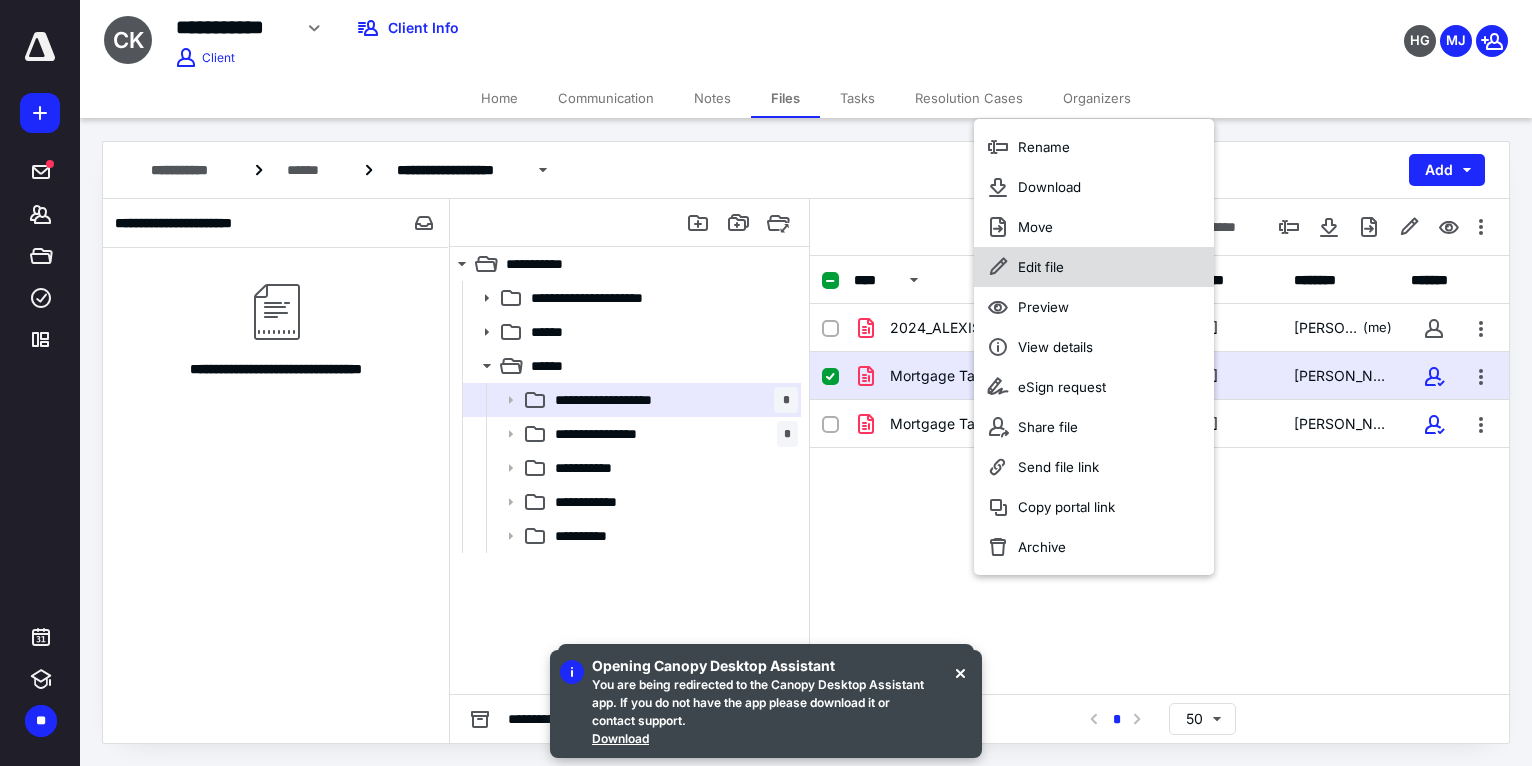 click on "Edit file" at bounding box center [1041, 267] 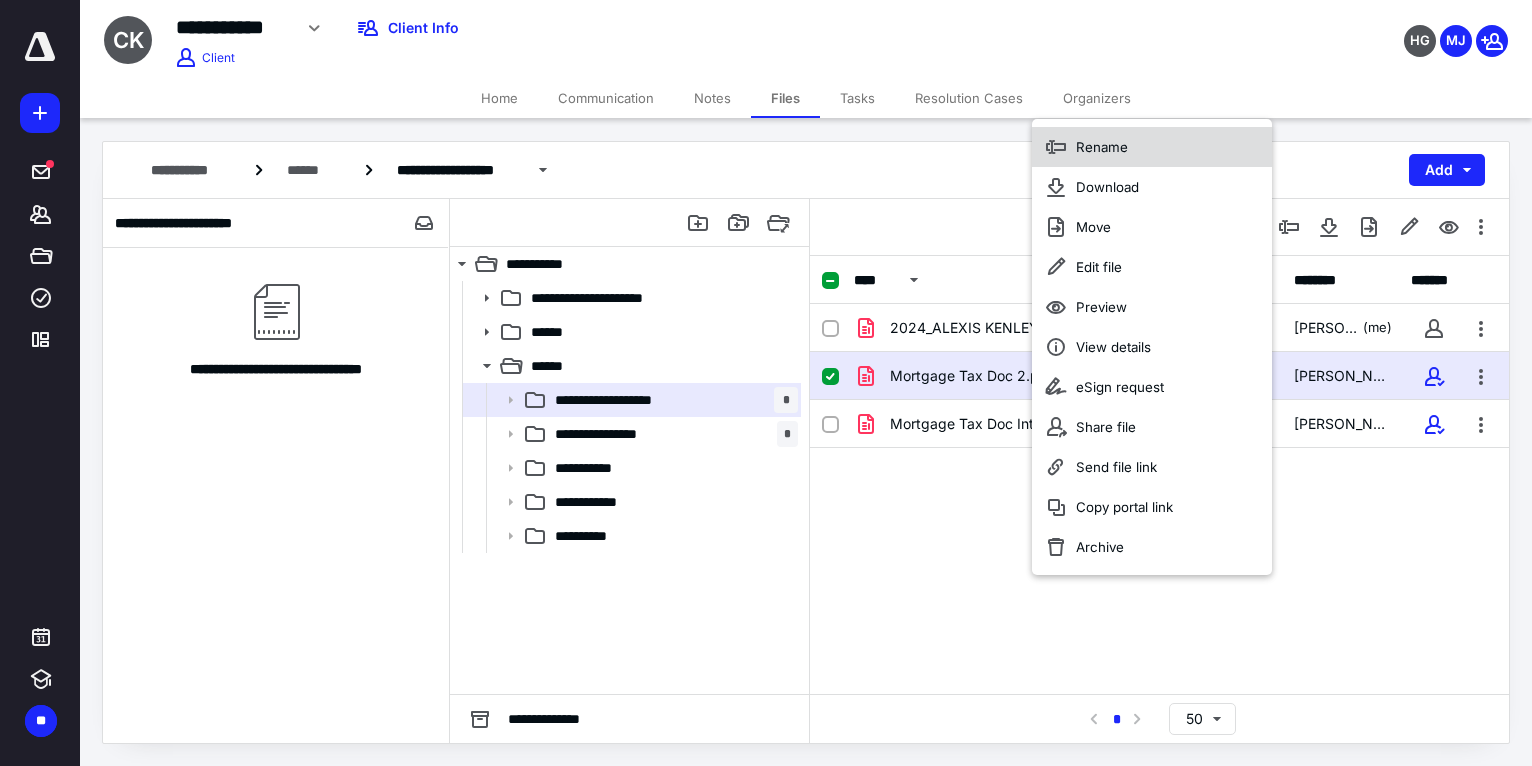click on "Rename" at bounding box center [1102, 147] 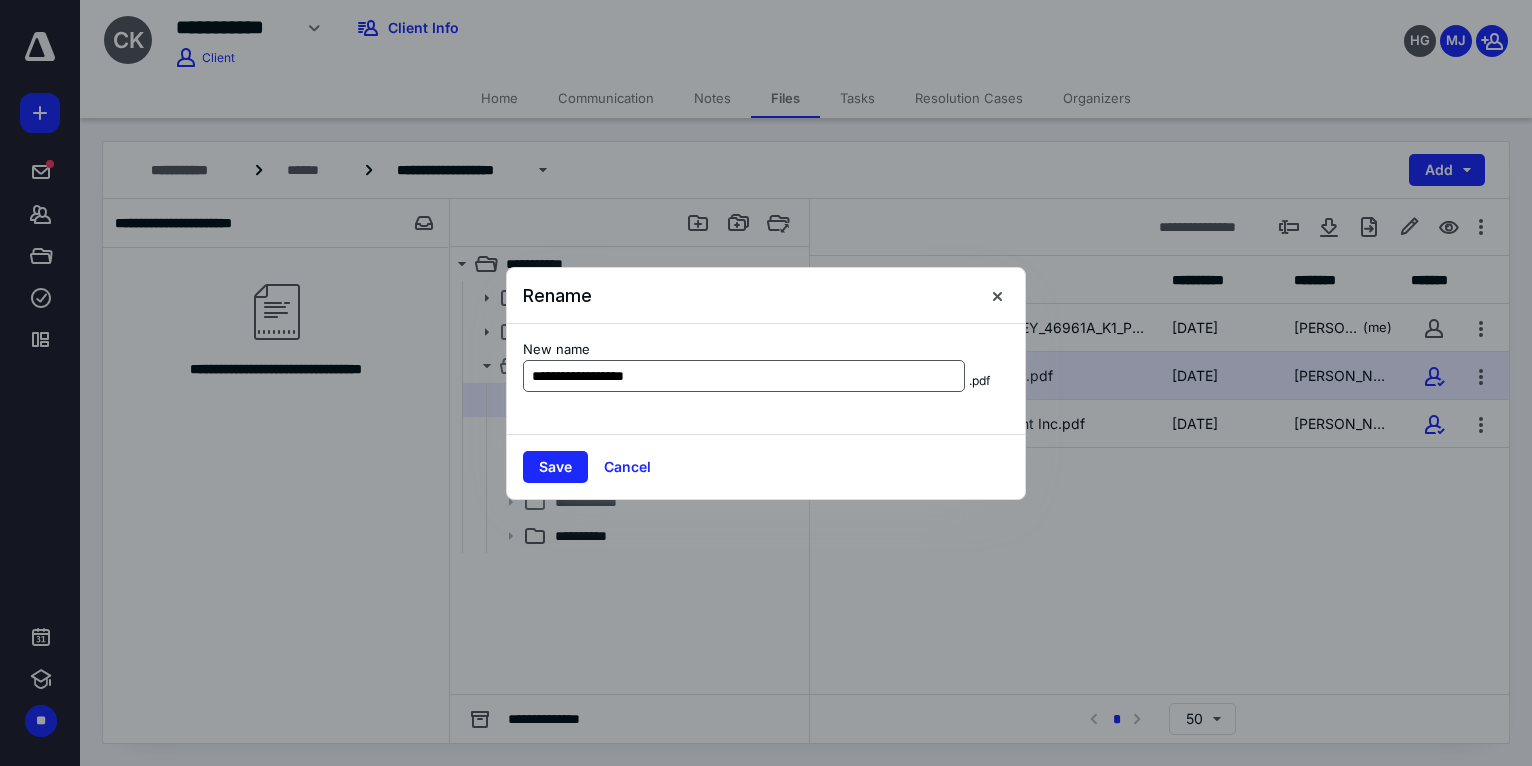 click on "**********" at bounding box center (744, 376) 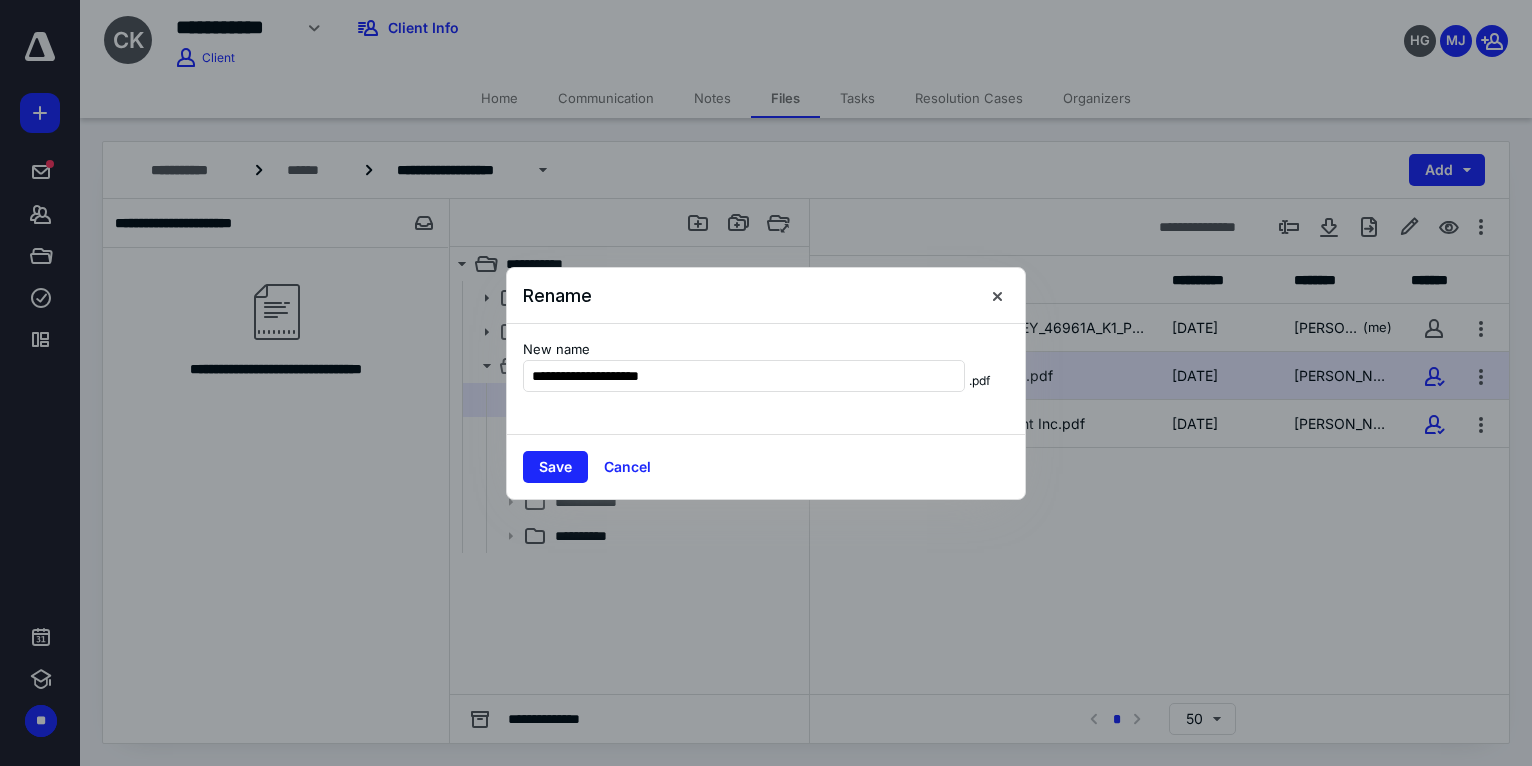 type on "**********" 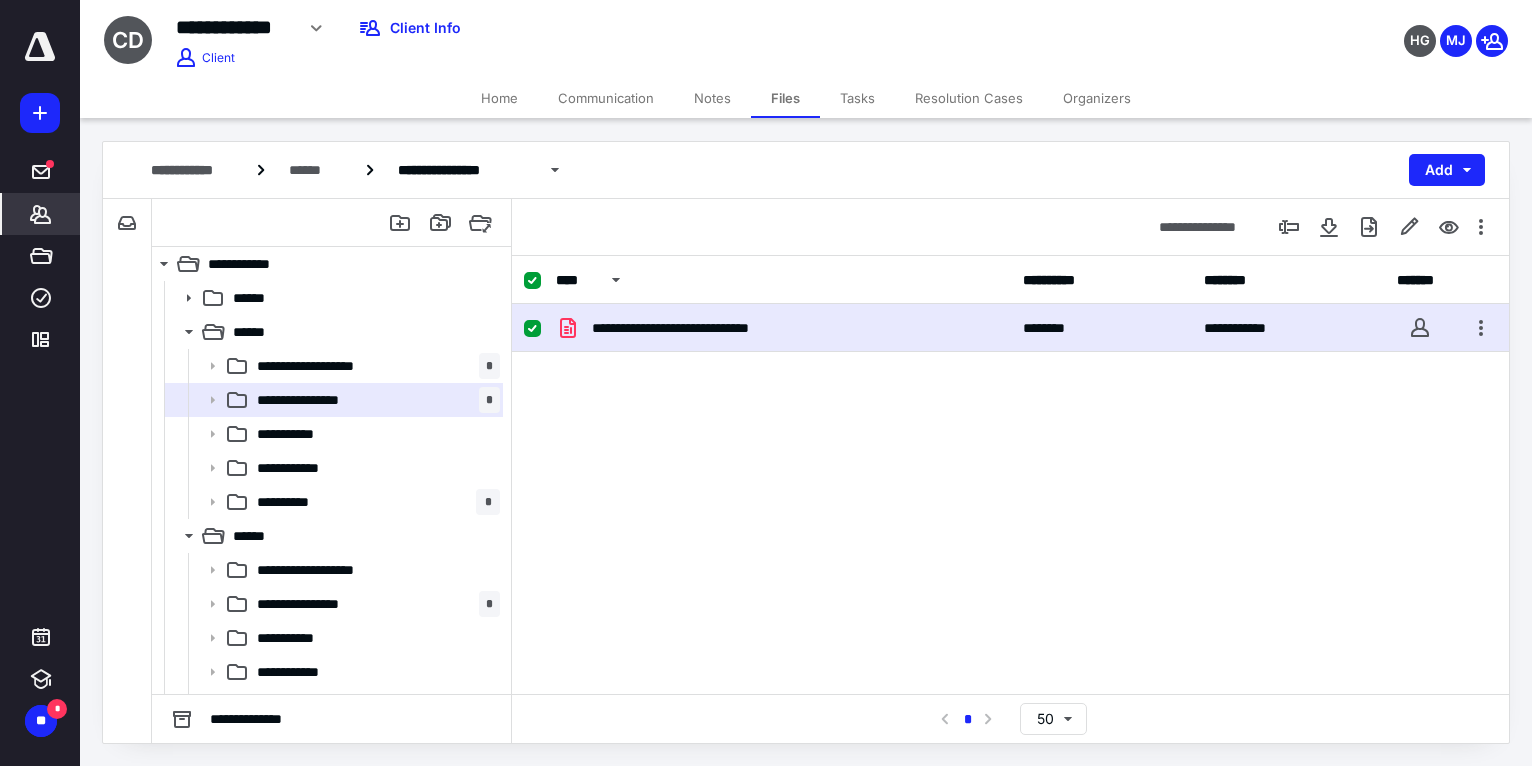 scroll, scrollTop: 0, scrollLeft: 0, axis: both 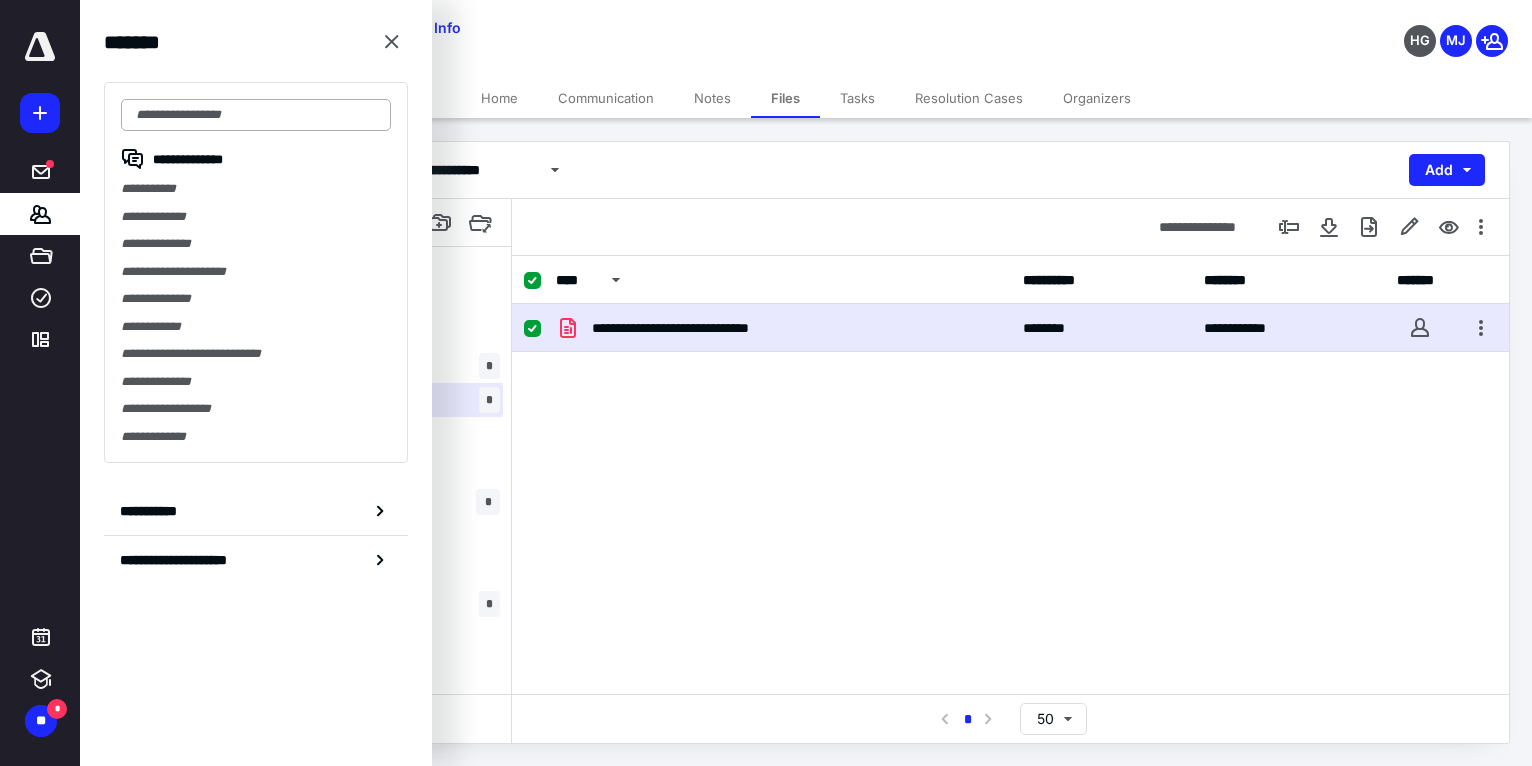 click at bounding box center (256, 115) 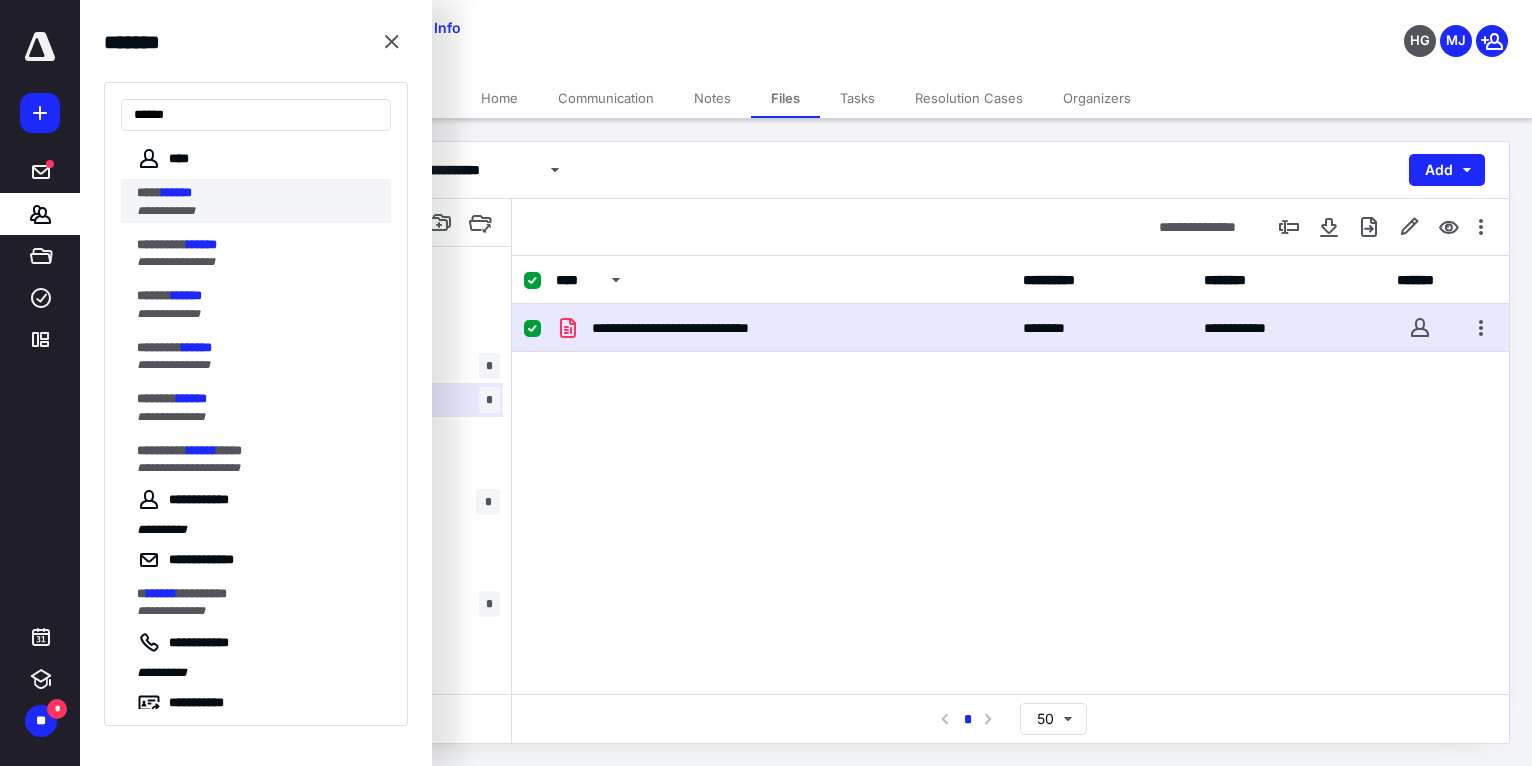 type on "******" 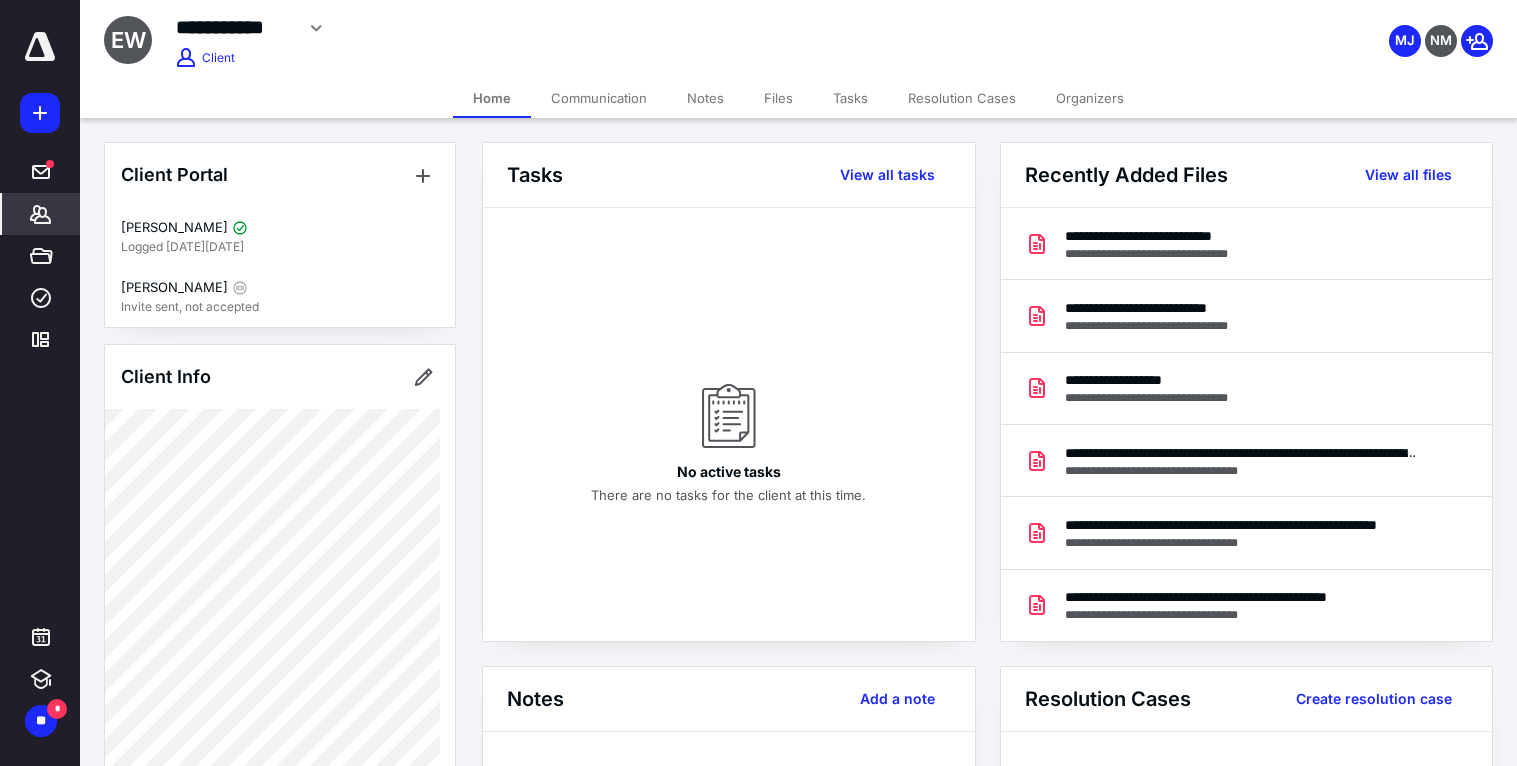 click on "Files" at bounding box center (778, 98) 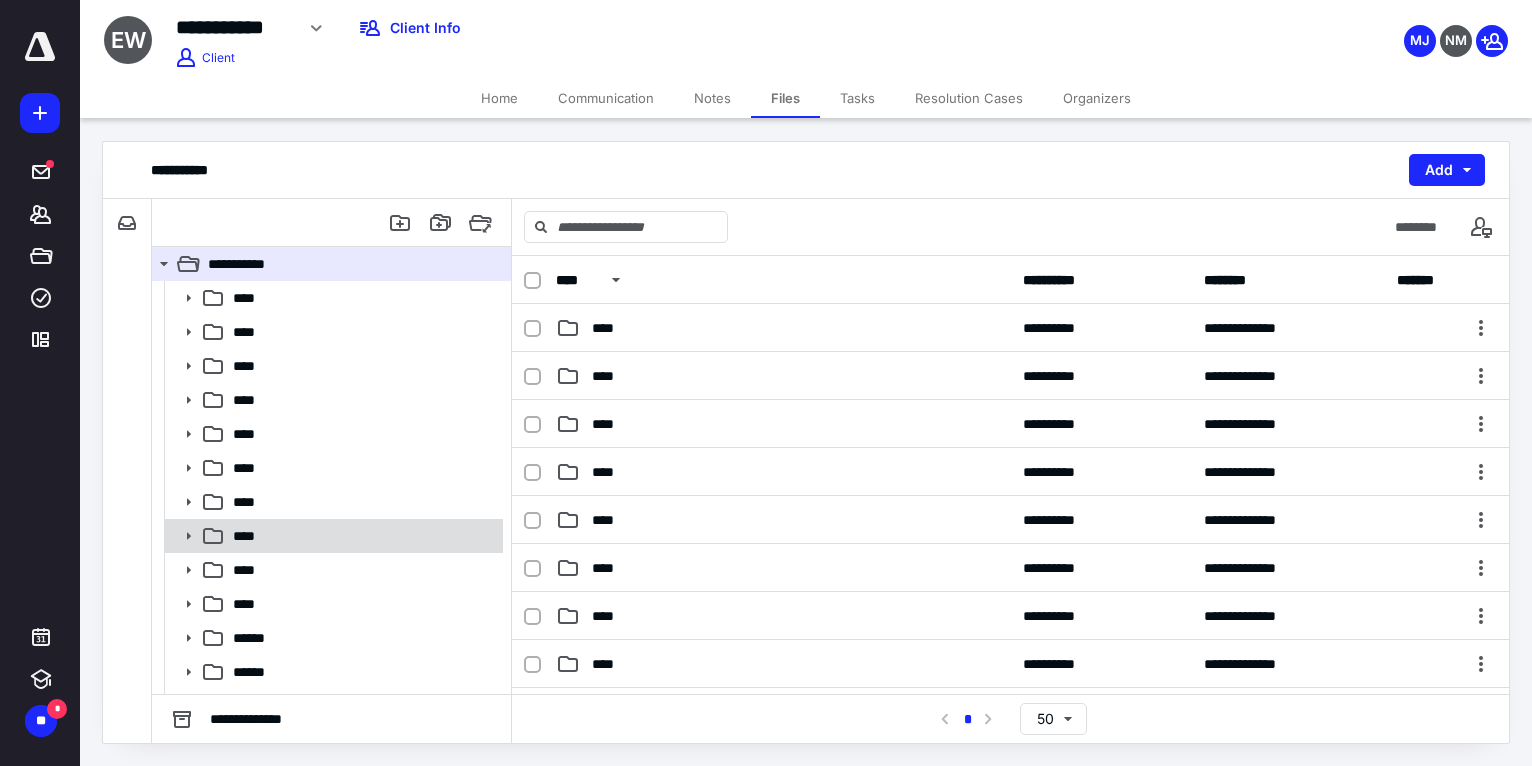 scroll, scrollTop: 63, scrollLeft: 0, axis: vertical 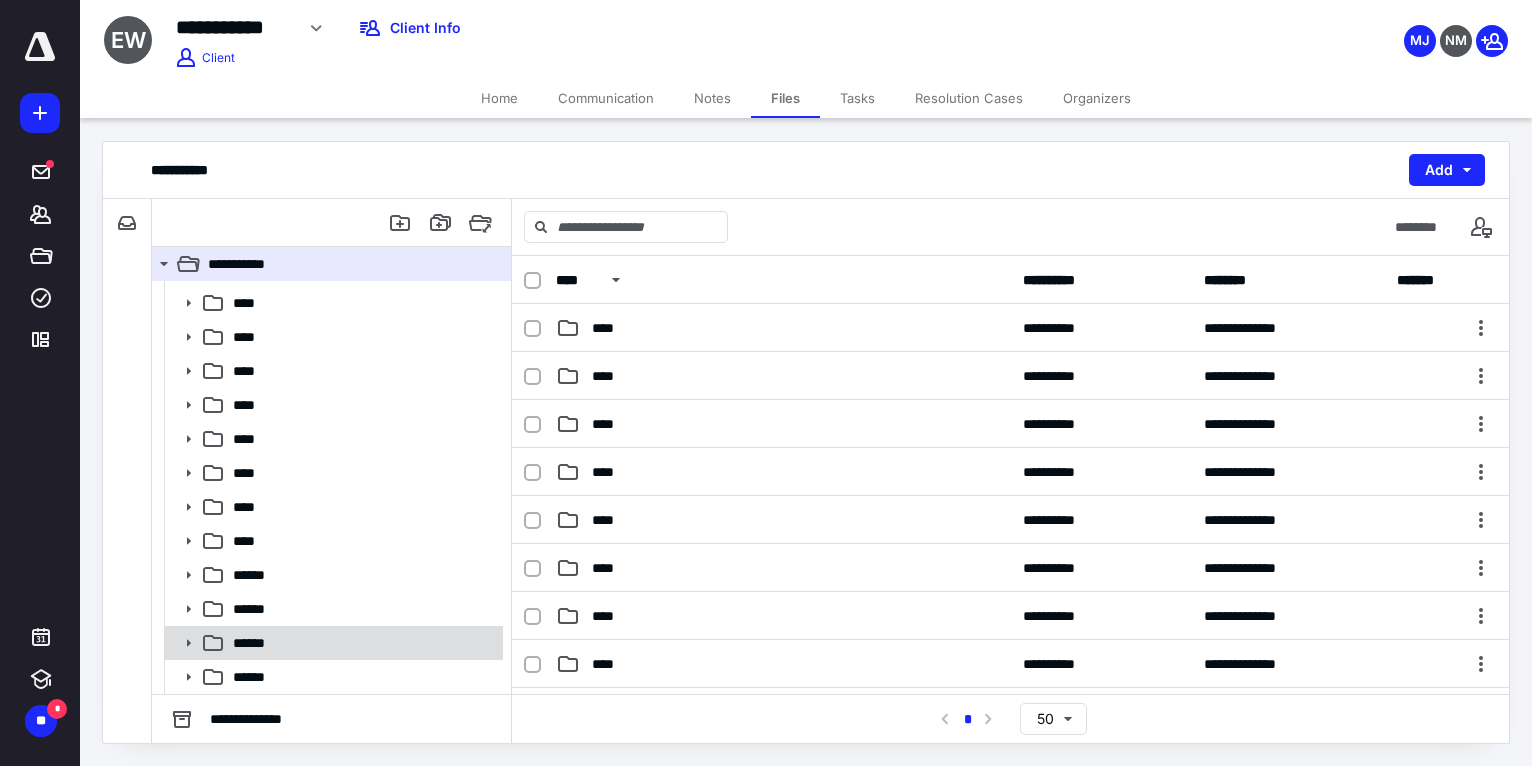 click 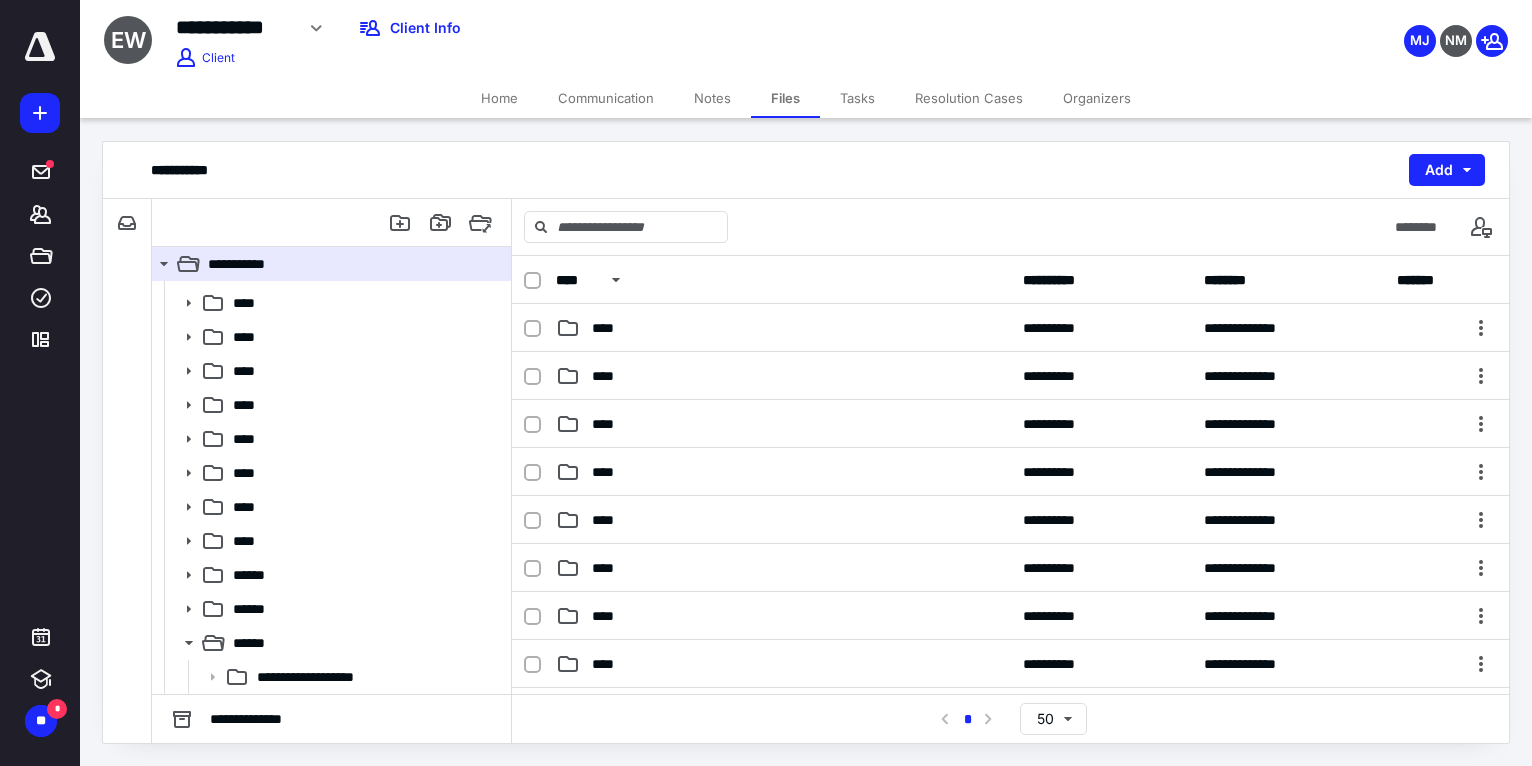 scroll, scrollTop: 233, scrollLeft: 0, axis: vertical 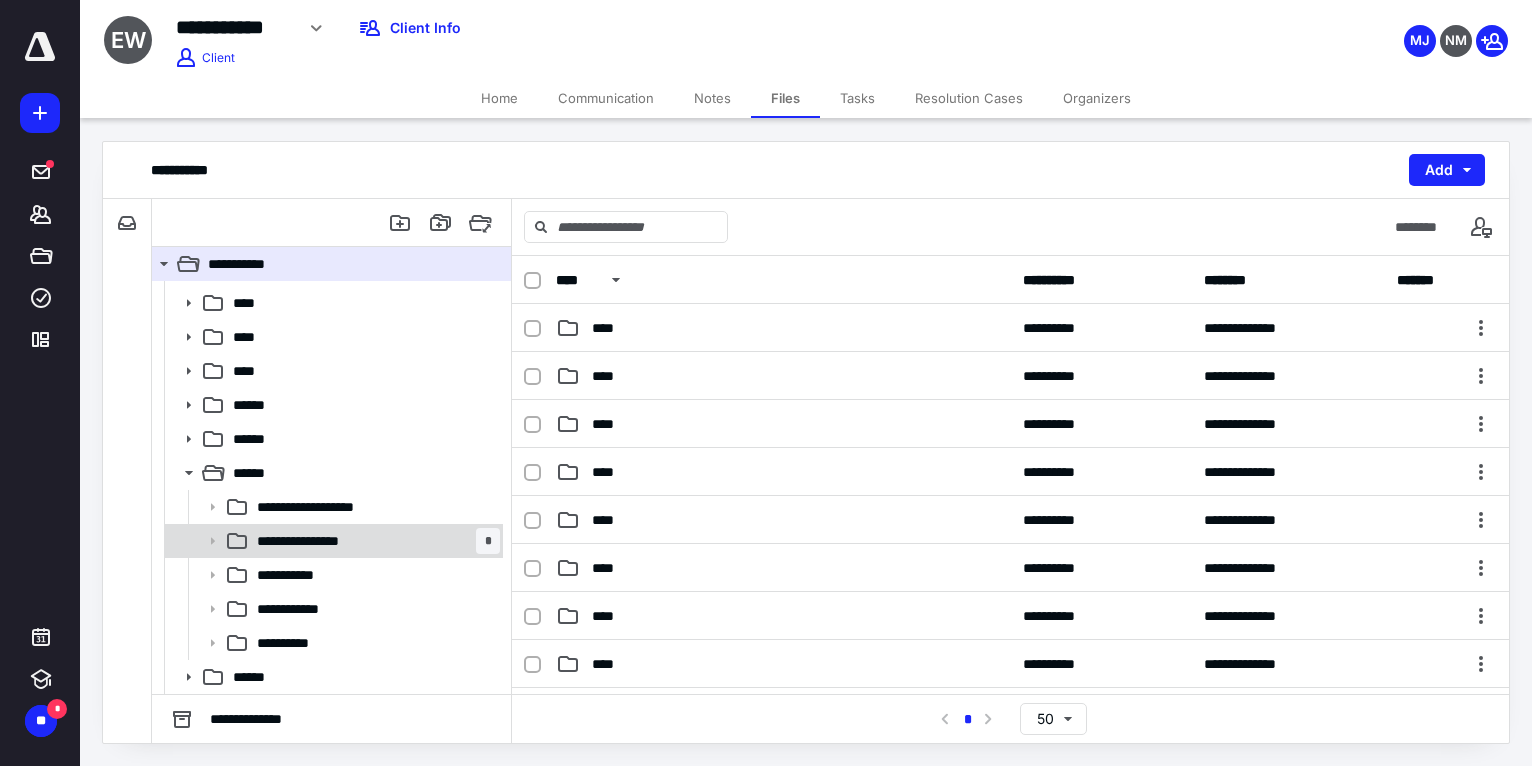 click on "**********" at bounding box center (374, 541) 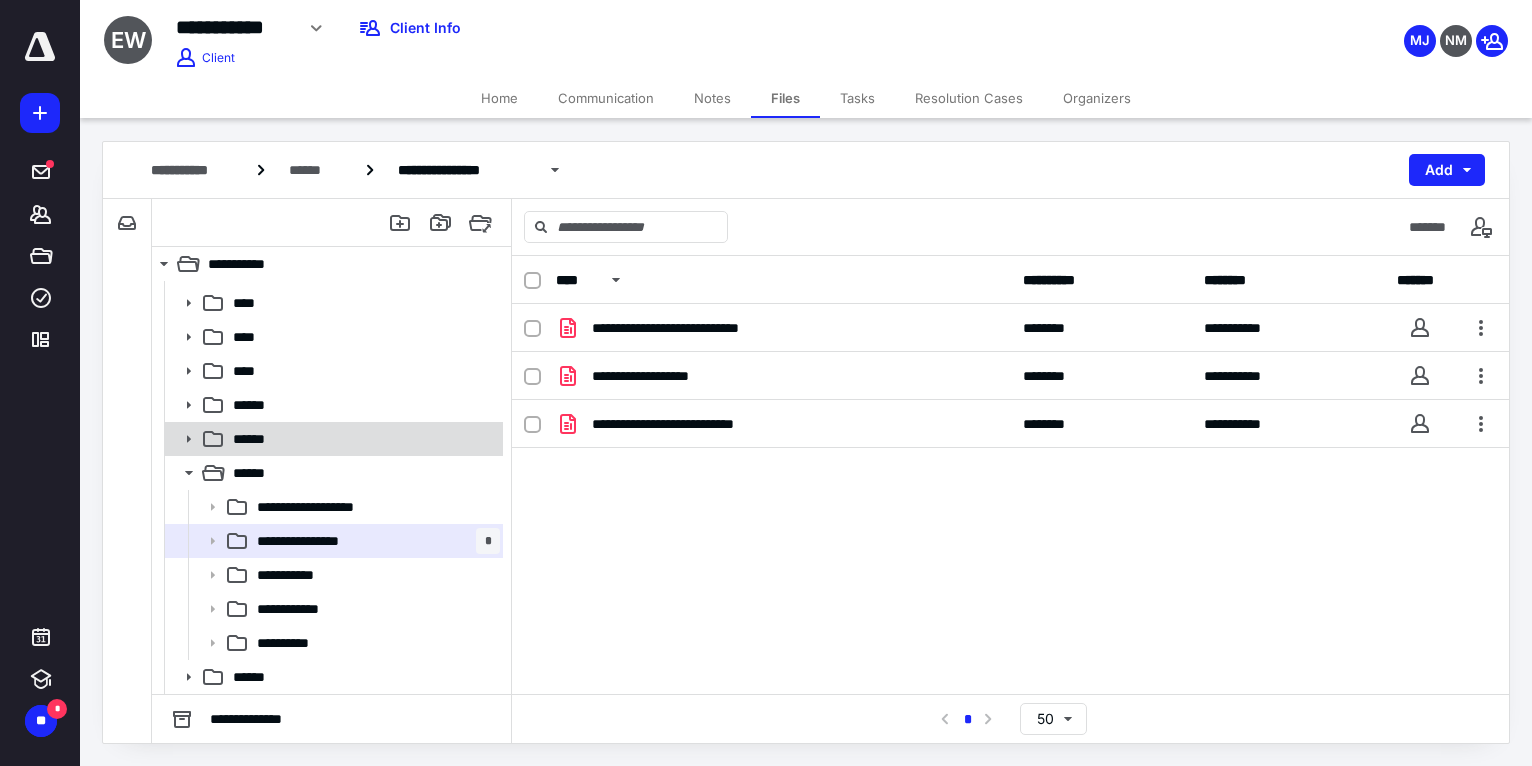 click 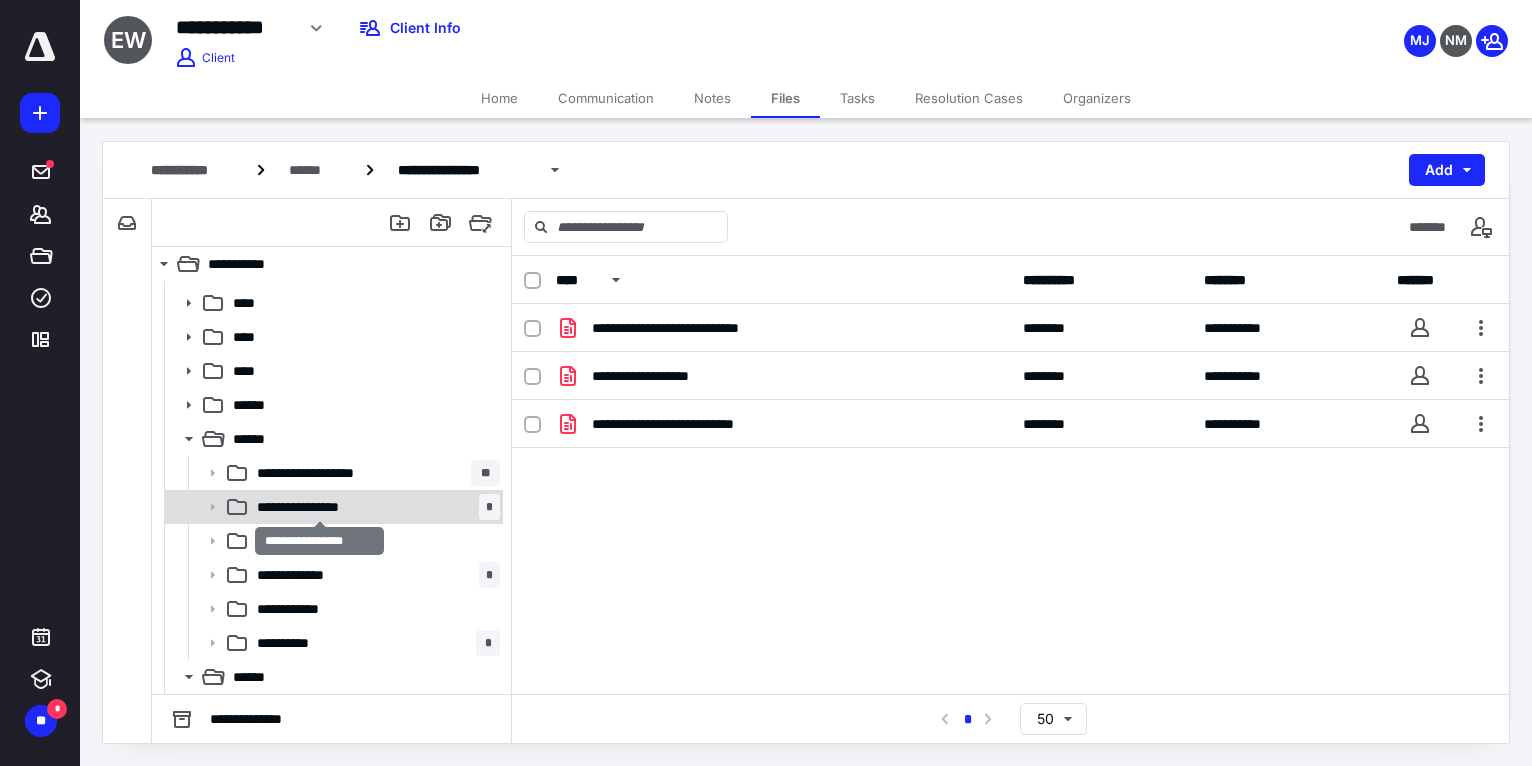 click on "**********" at bounding box center [320, 507] 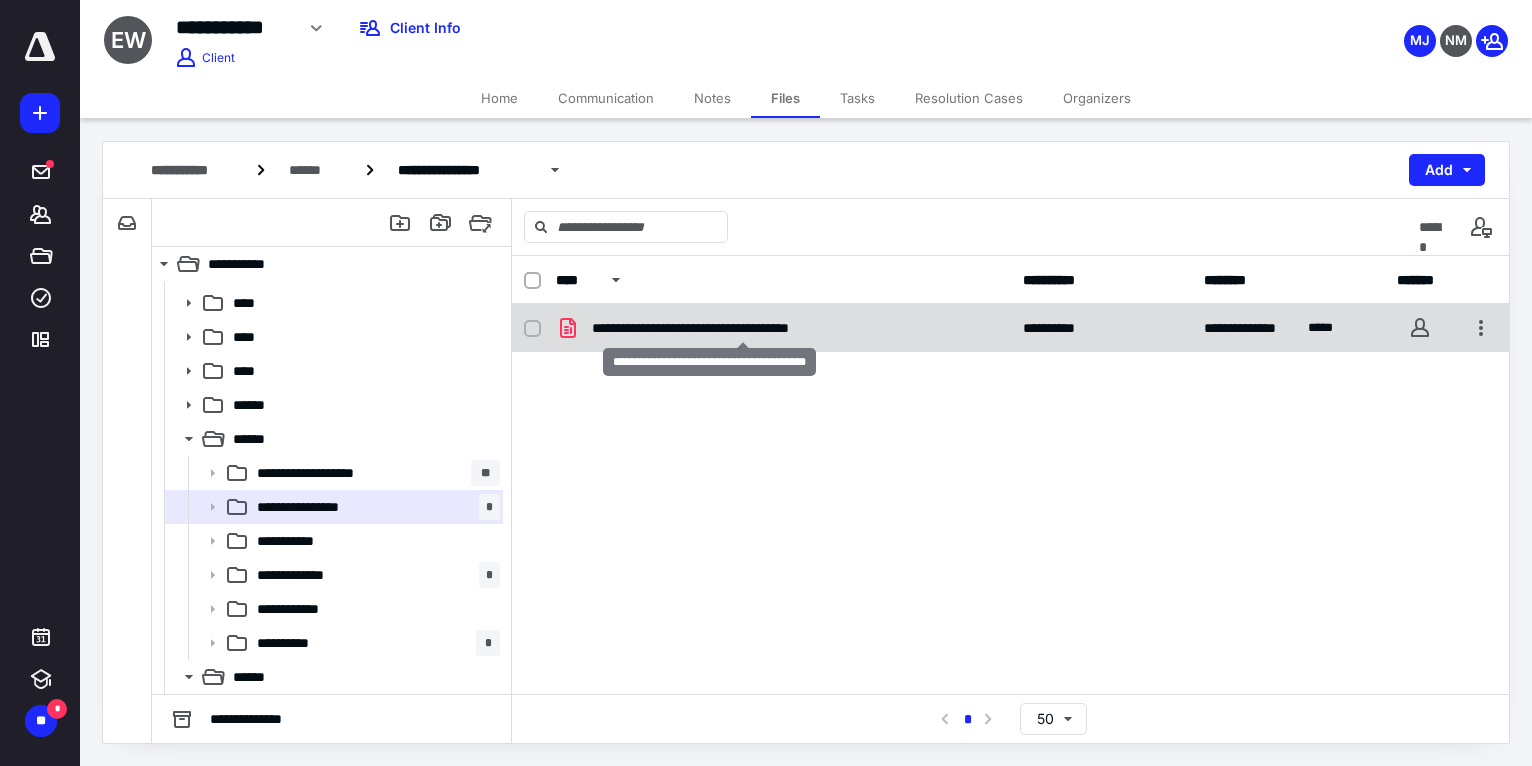 checkbox on "true" 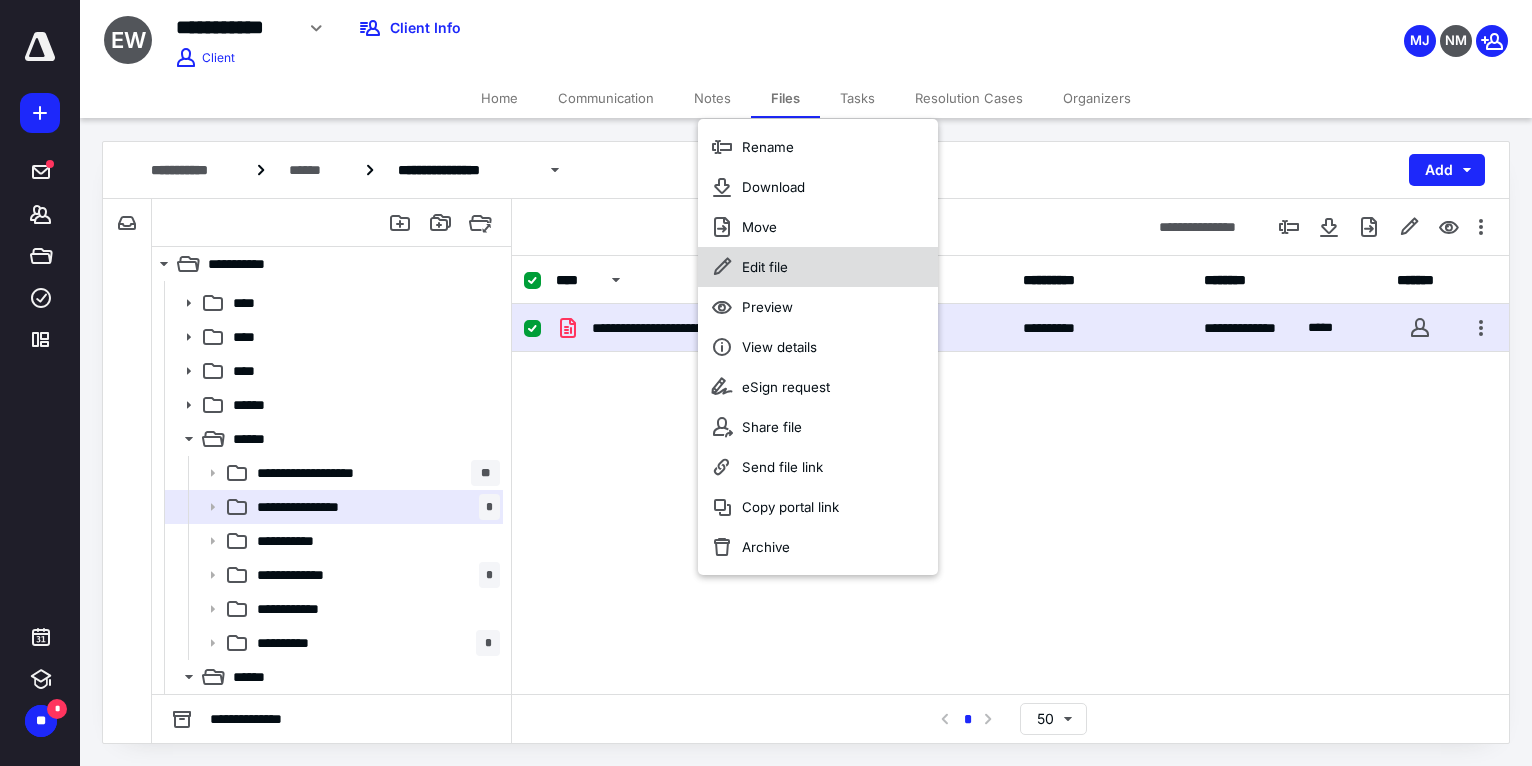 click on "Edit file" at bounding box center [765, 267] 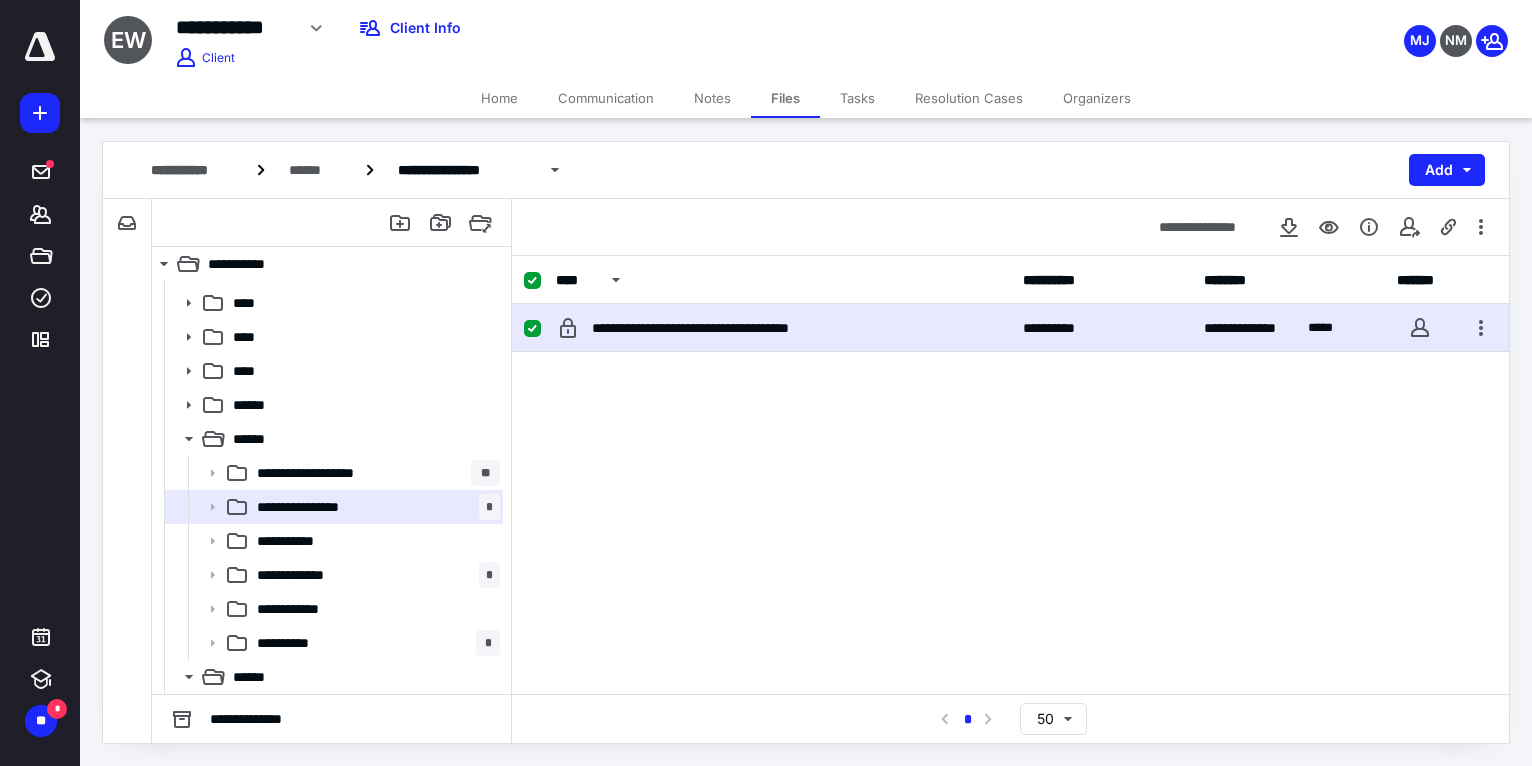 click on "**********" at bounding box center [40, 383] 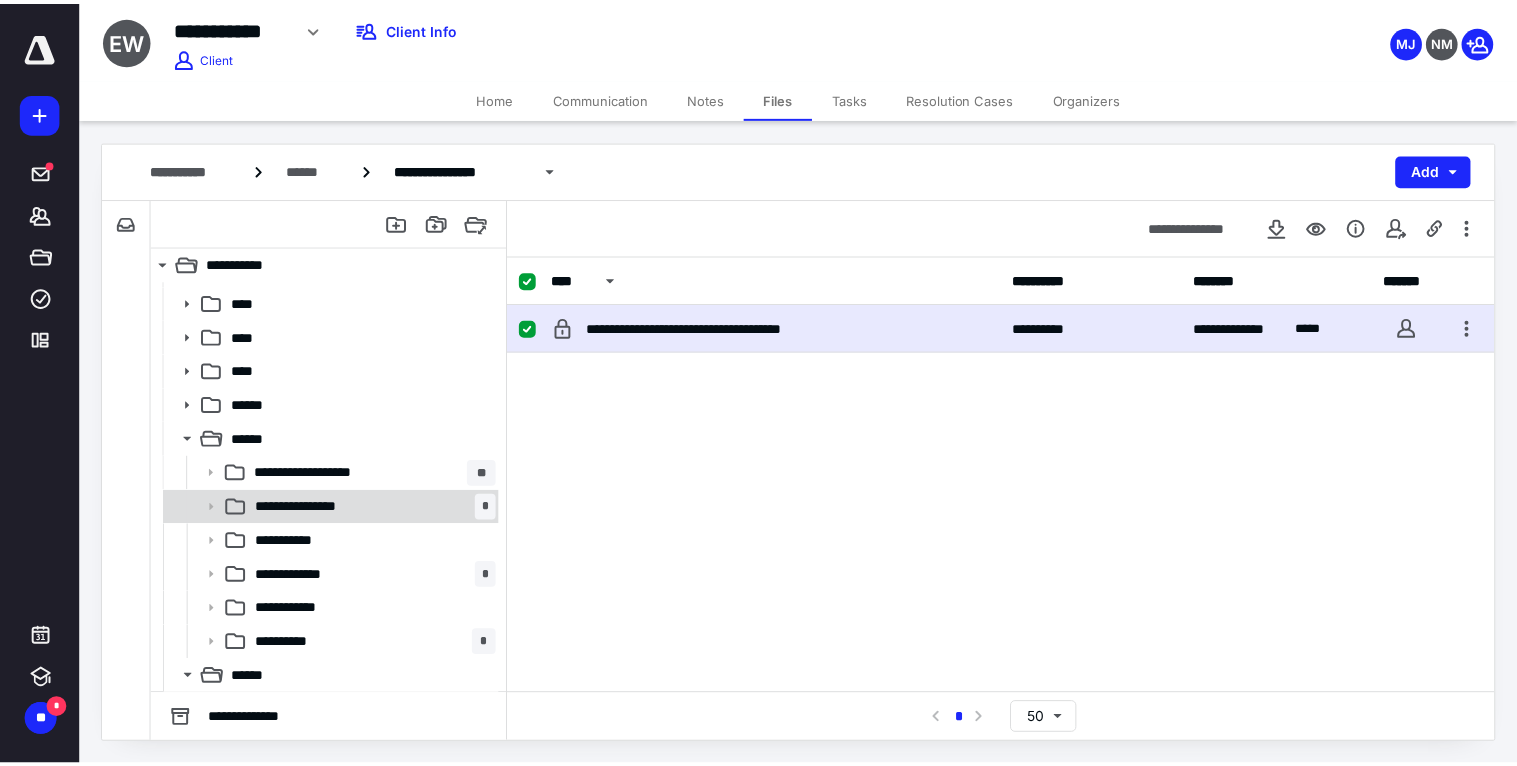 scroll, scrollTop: 437, scrollLeft: 0, axis: vertical 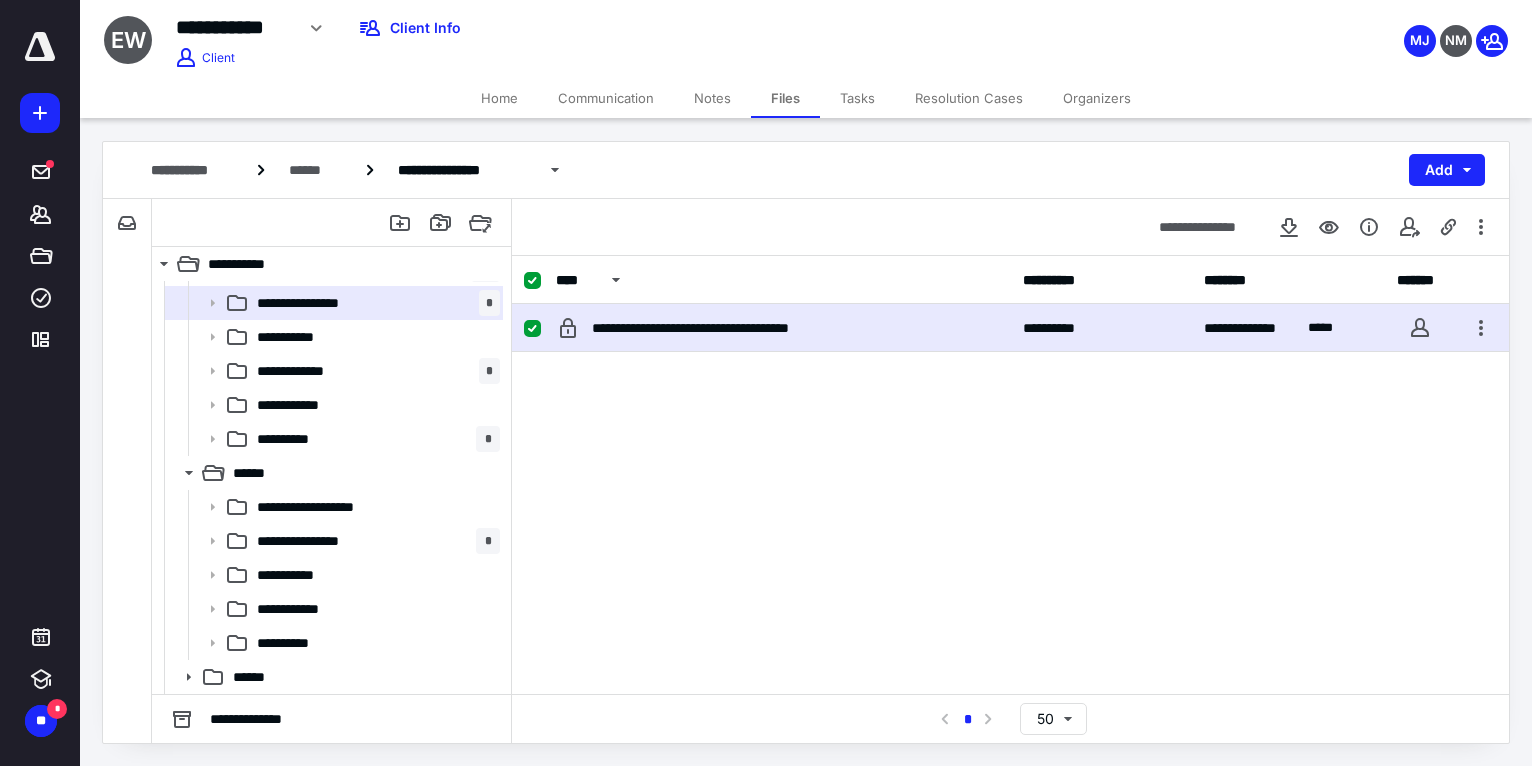 click on "Home" at bounding box center (499, 98) 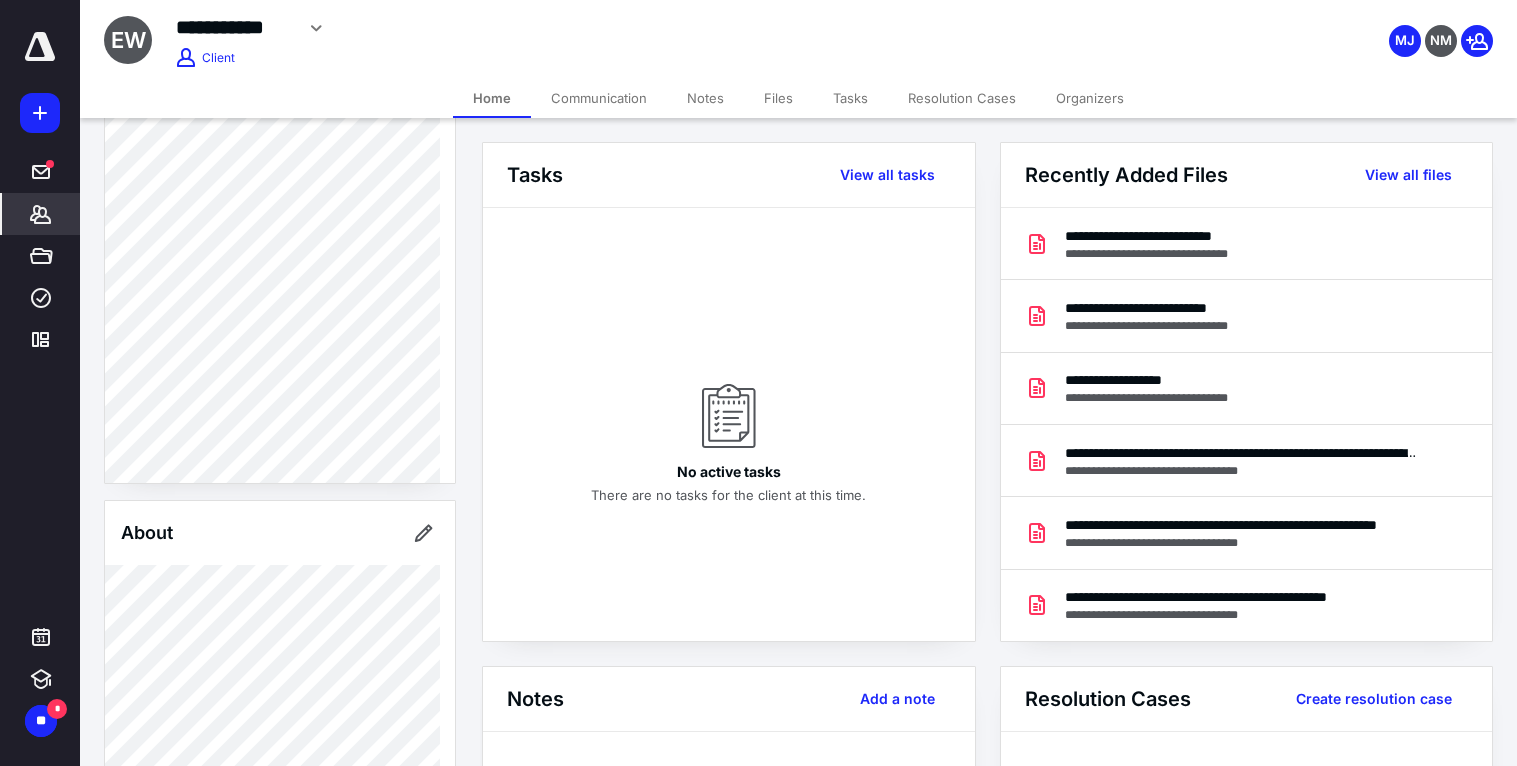 scroll, scrollTop: 700, scrollLeft: 0, axis: vertical 